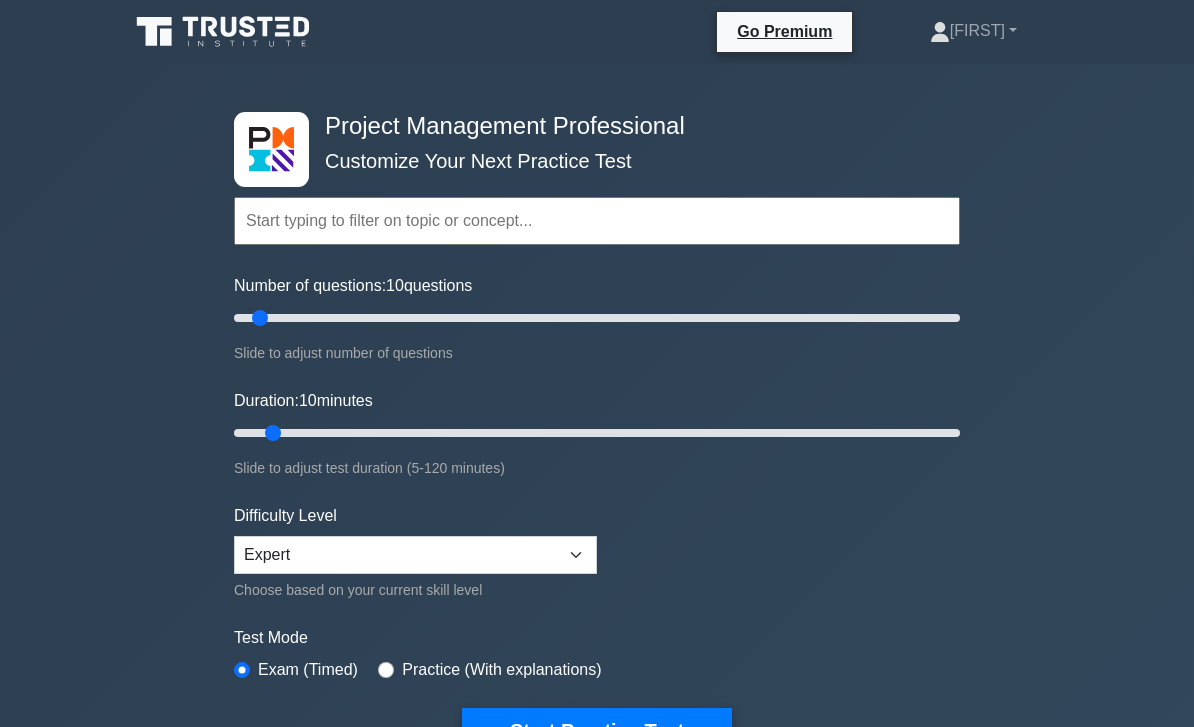 scroll, scrollTop: 0, scrollLeft: 0, axis: both 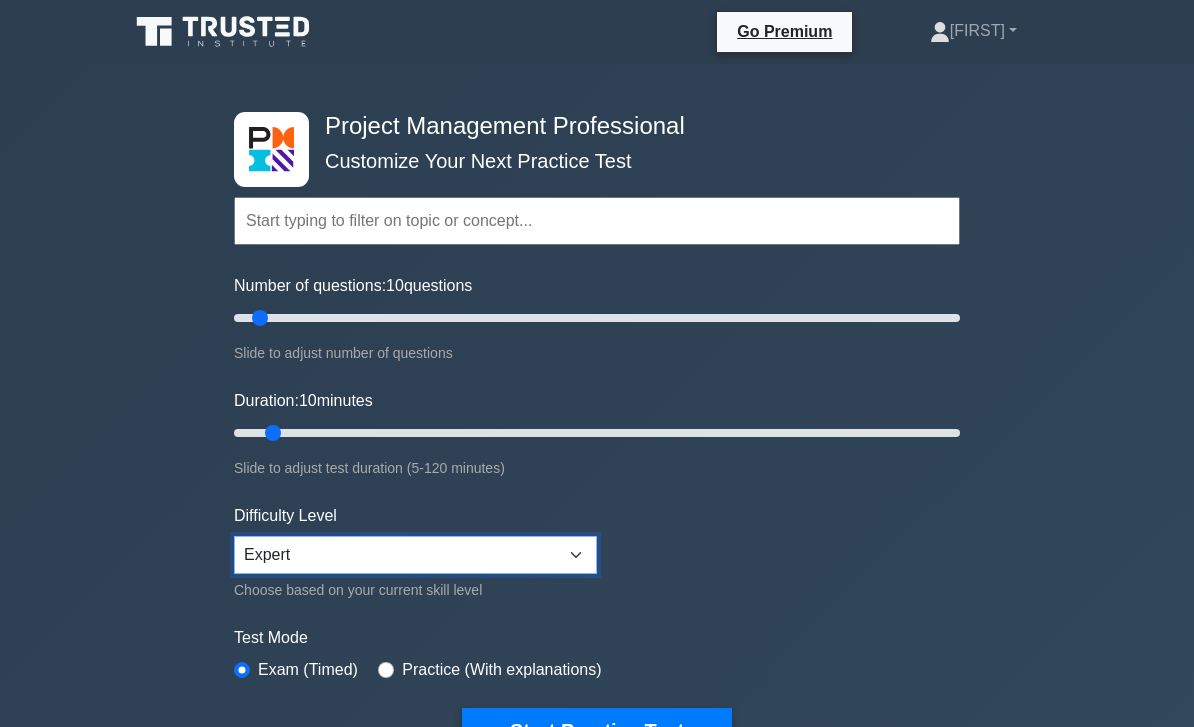 click on "Beginner
Intermediate
Expert" at bounding box center (415, 555) 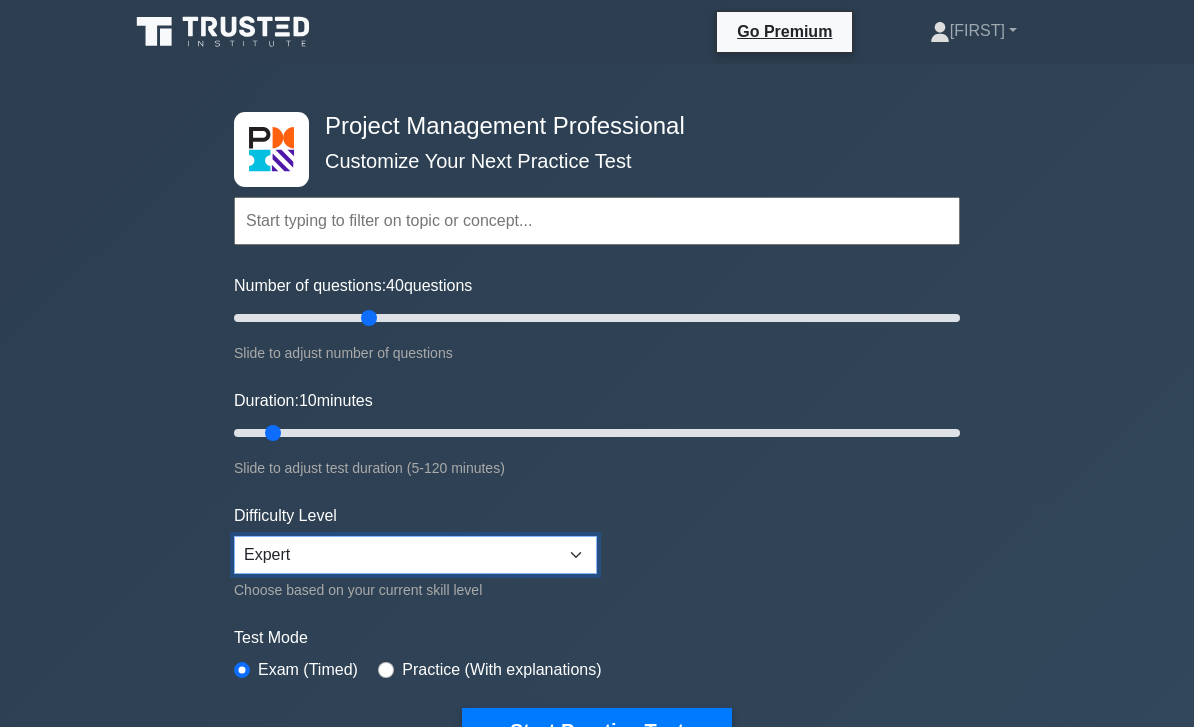 type on "40" 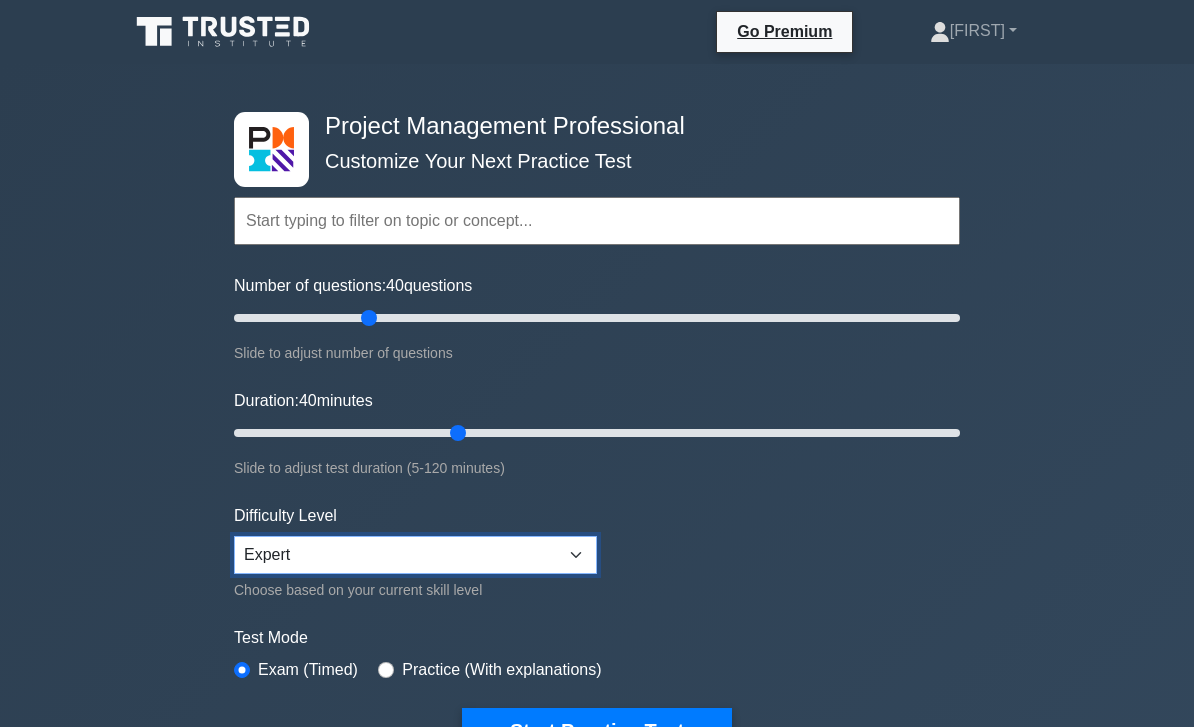 type on "40" 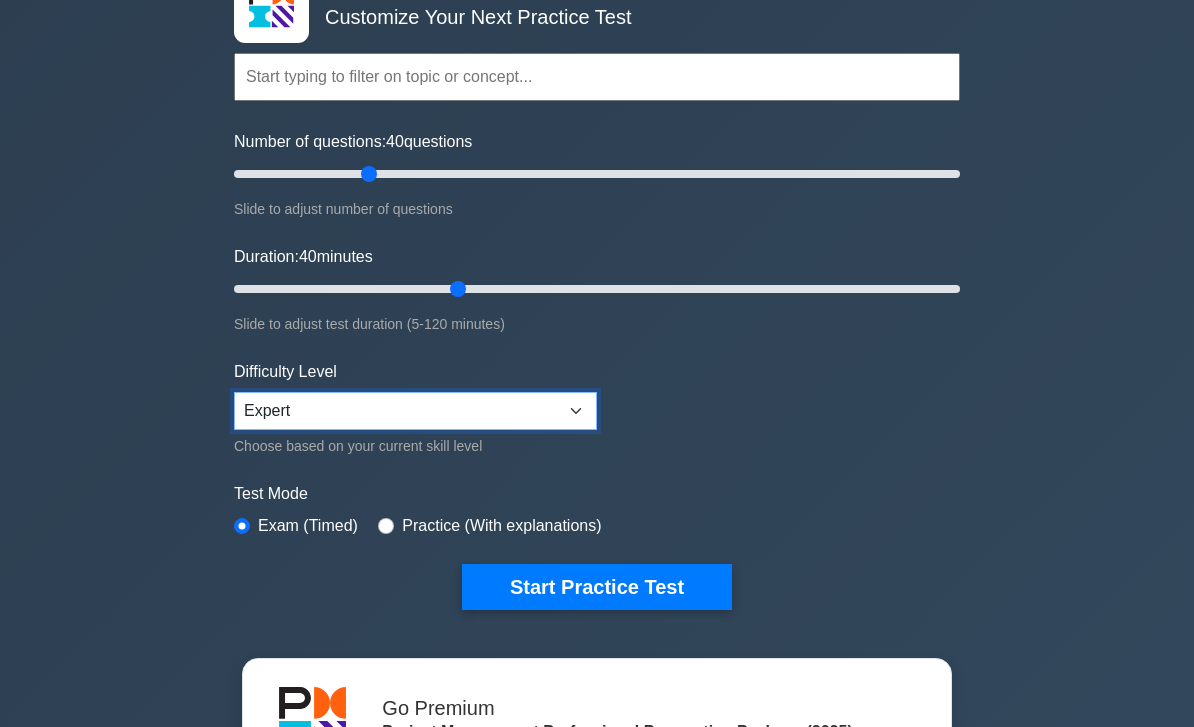 scroll, scrollTop: 143, scrollLeft: 0, axis: vertical 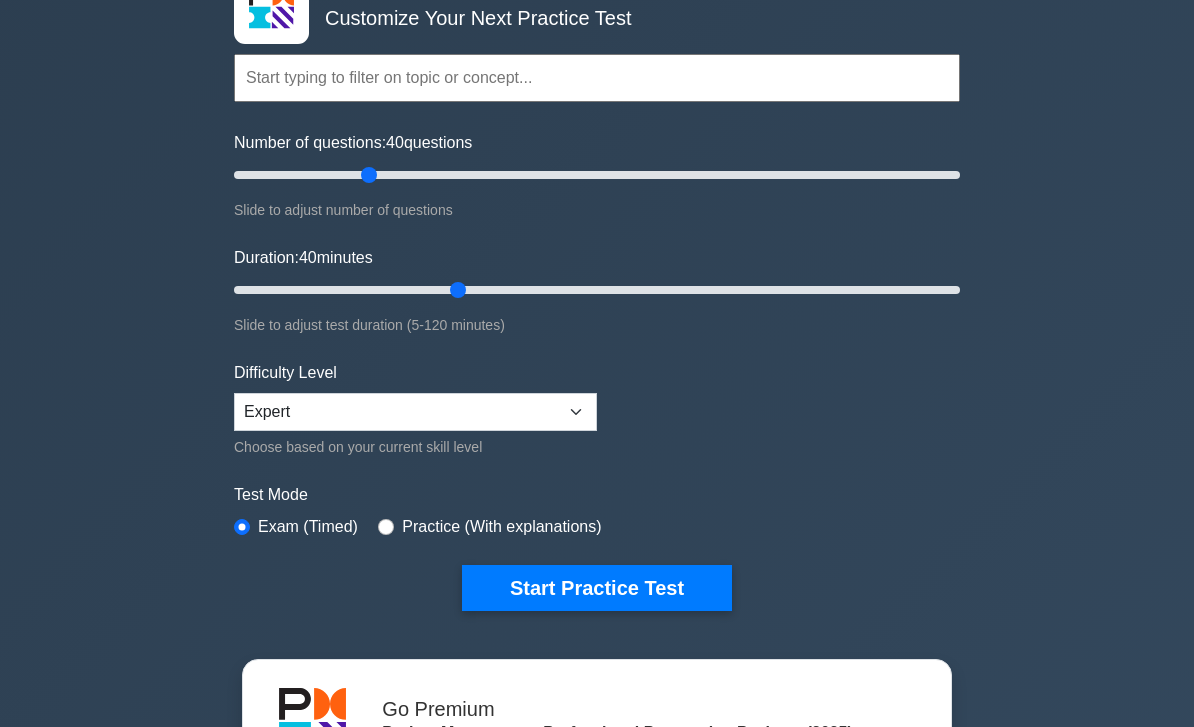 click on "Start Practice Test" at bounding box center [597, 588] 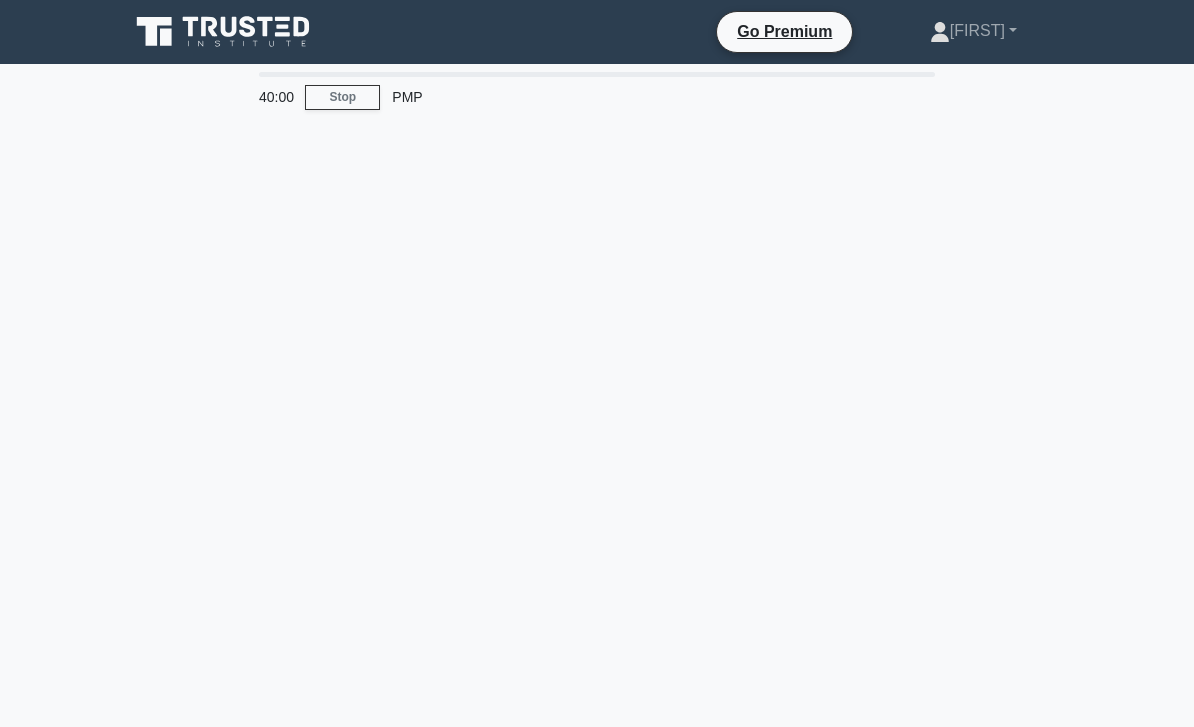 scroll, scrollTop: 0, scrollLeft: 0, axis: both 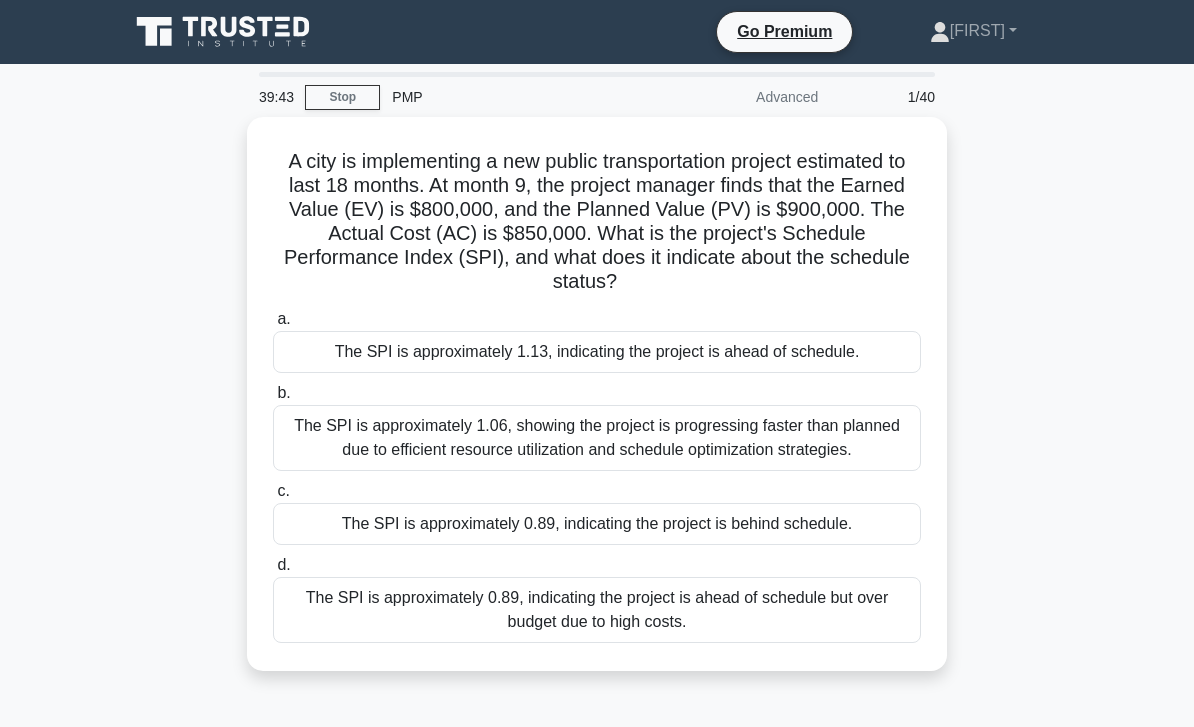 click on "The SPI is approximately 0.89, indicating the project is behind schedule." at bounding box center [597, 524] 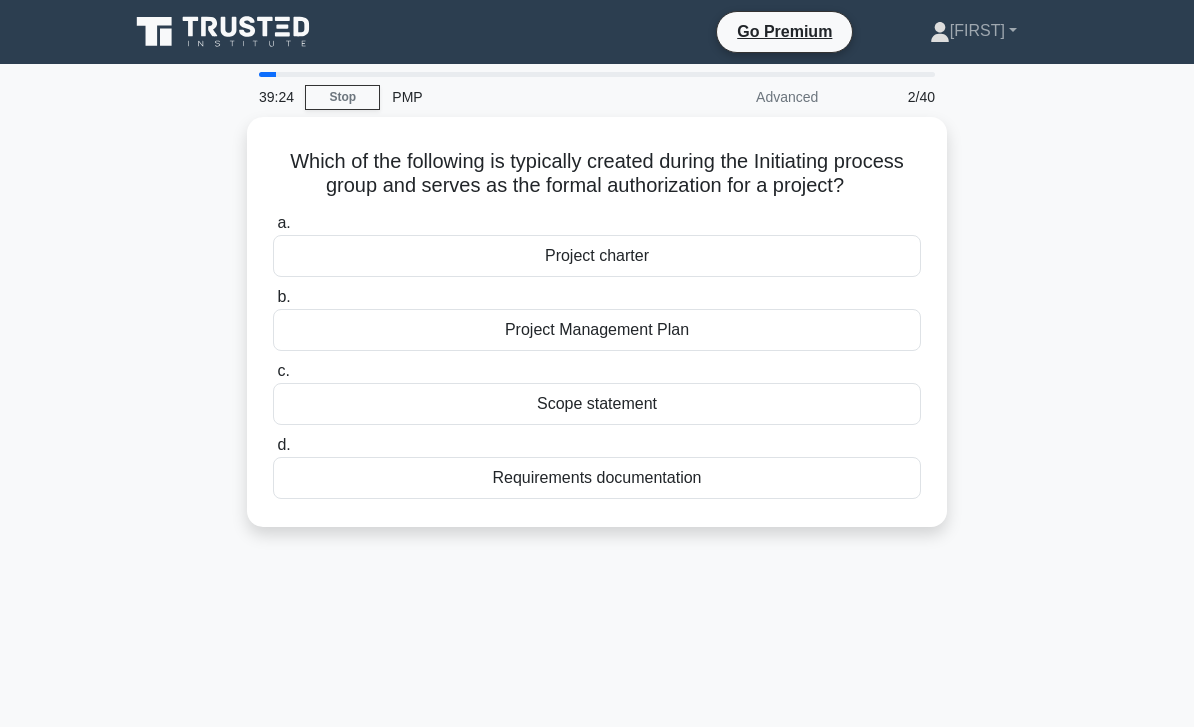 click on "Project charter" at bounding box center [597, 256] 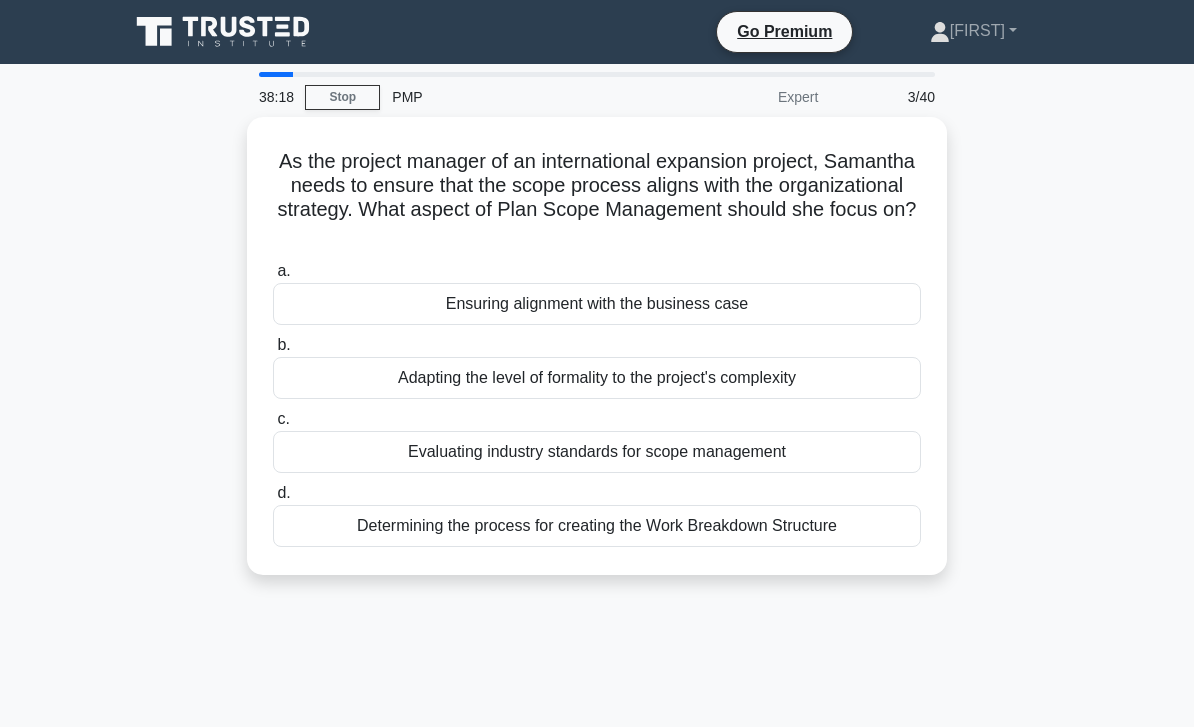 click on "Ensuring alignment with the business case" at bounding box center [597, 304] 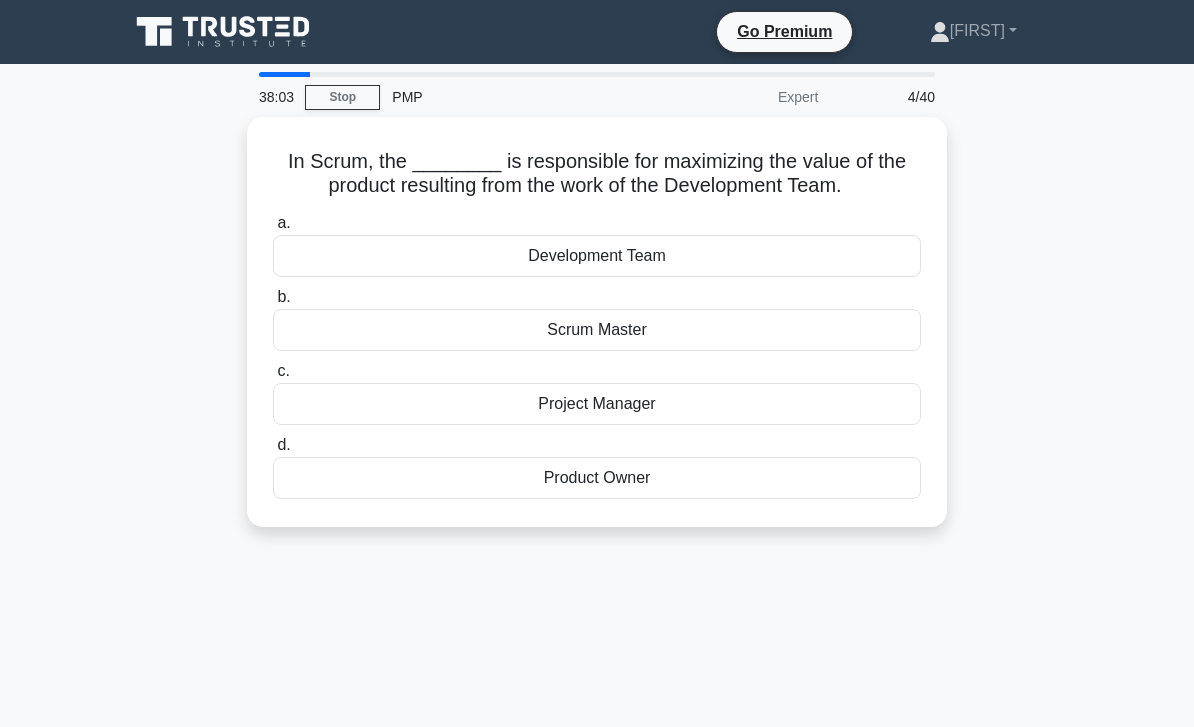 click on "Scrum Master" at bounding box center (597, 330) 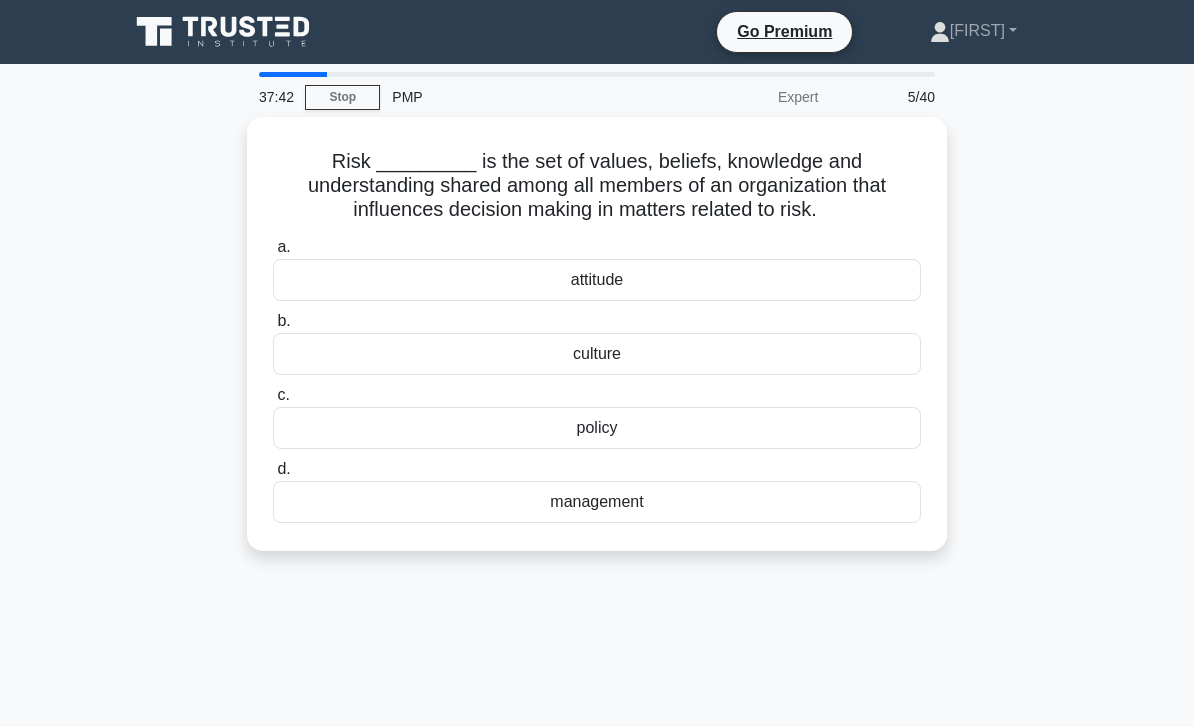 click on "culture" at bounding box center (597, 354) 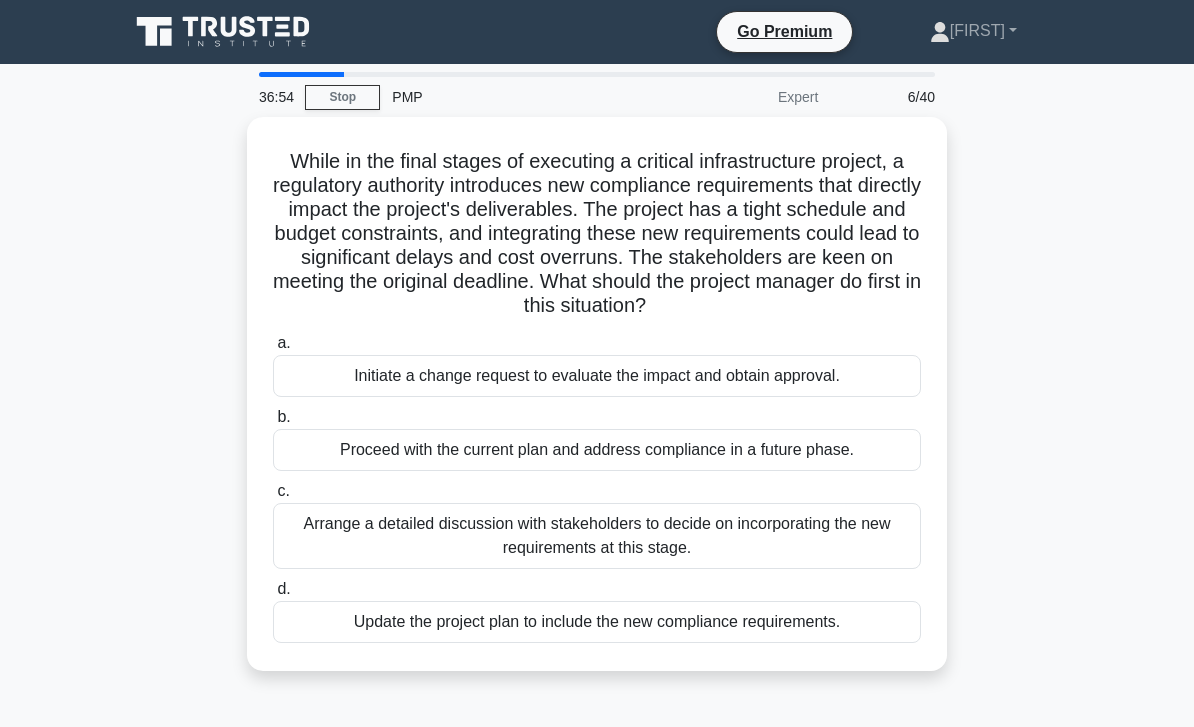 click on "Initiate a change request to evaluate the impact and obtain approval." at bounding box center (597, 376) 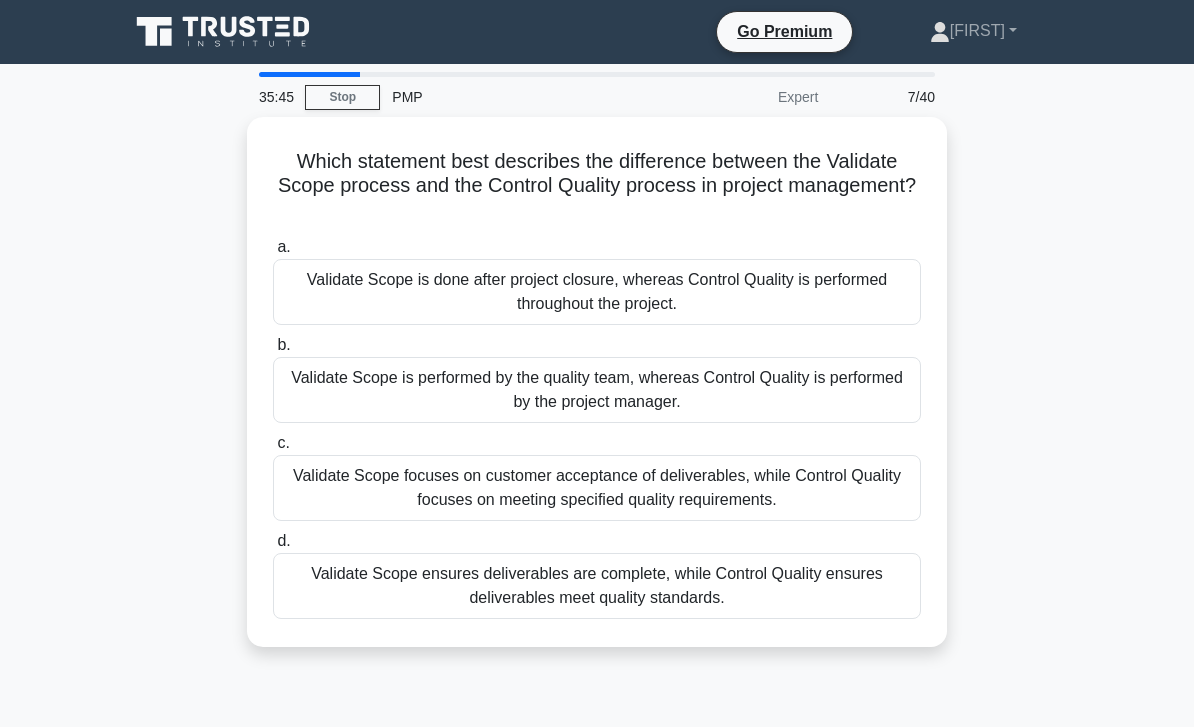 click on "Validate Scope focuses on customer acceptance of deliverables, while Control Quality focuses on meeting specified quality requirements." at bounding box center (597, 488) 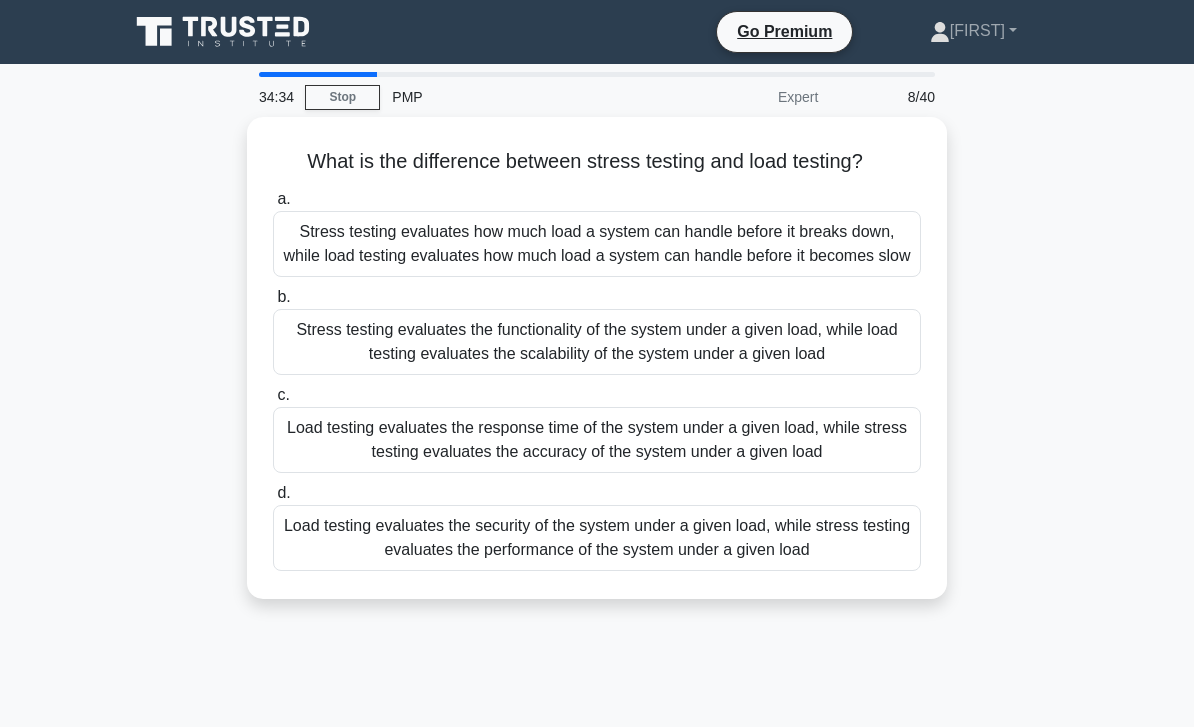 click on "Load testing evaluates the security of the system under a given load, while stress testing evaluates the performance of the system under a given load" at bounding box center [597, 538] 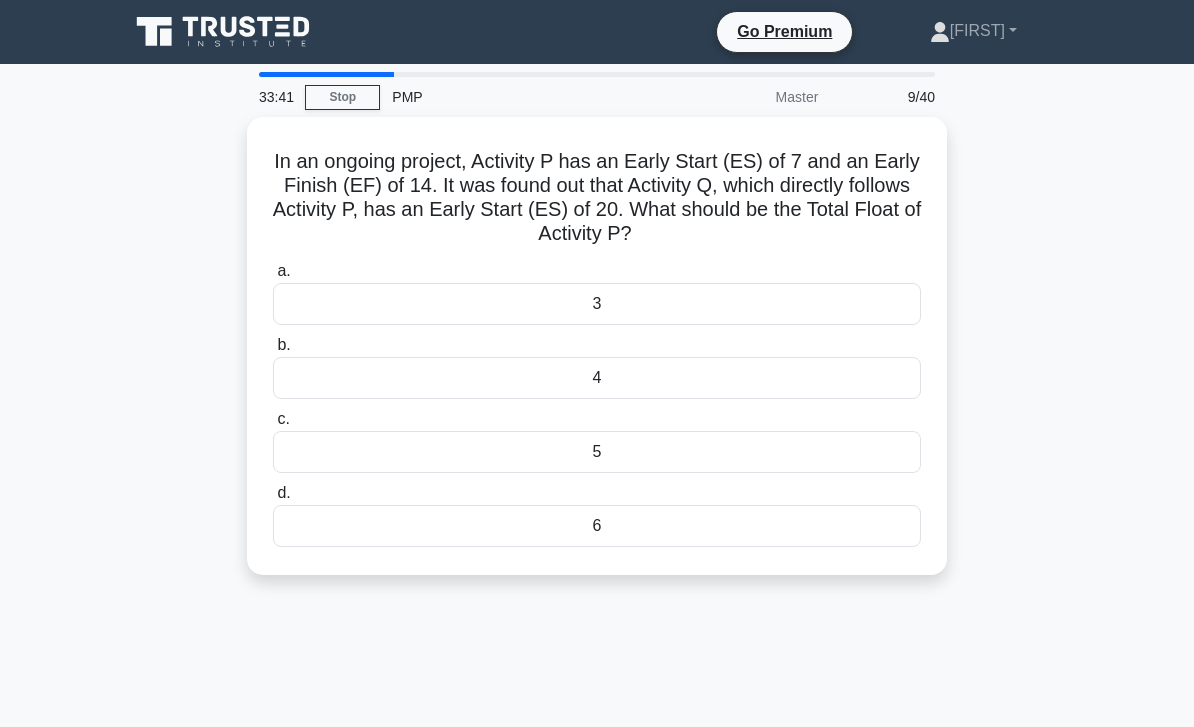 click on "6" at bounding box center [597, 526] 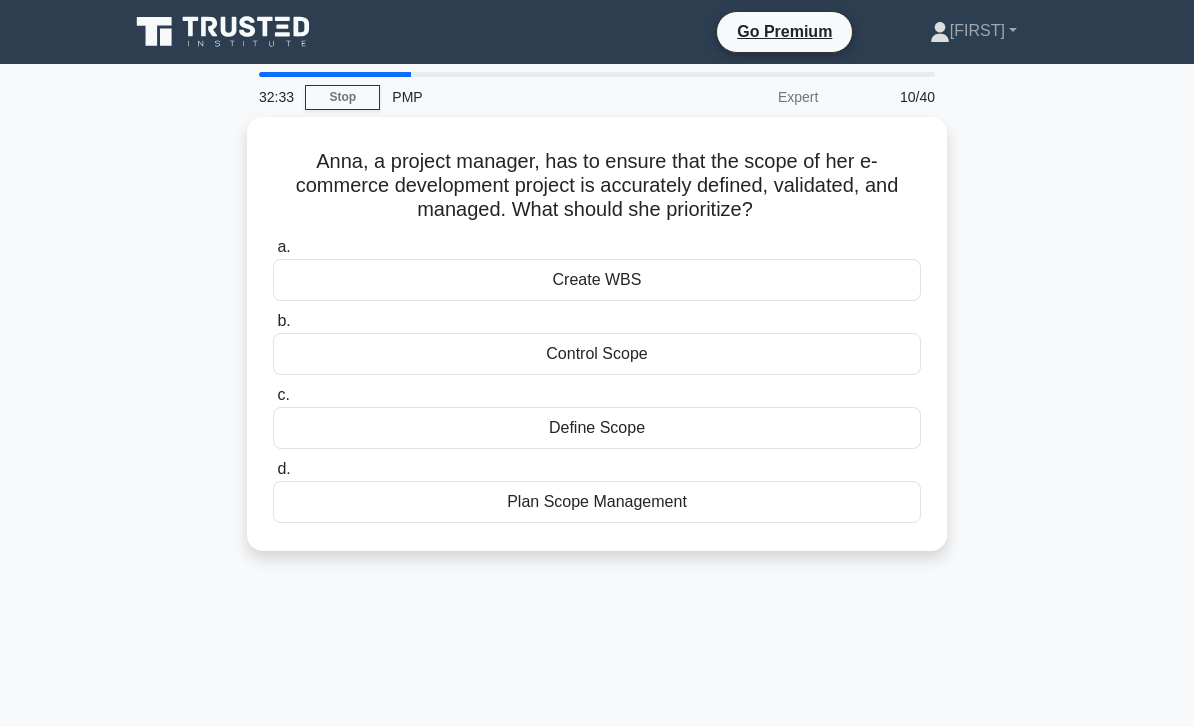 click on "Plan Scope Management" at bounding box center [597, 502] 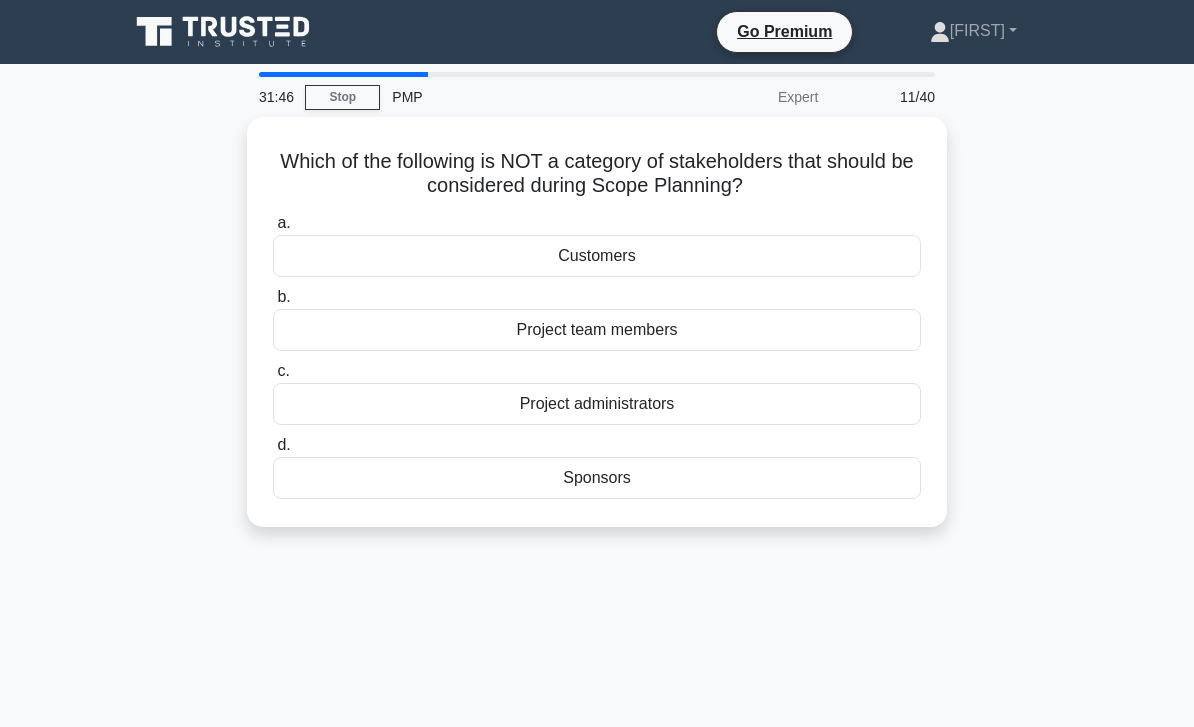 click on "Customers" at bounding box center [597, 256] 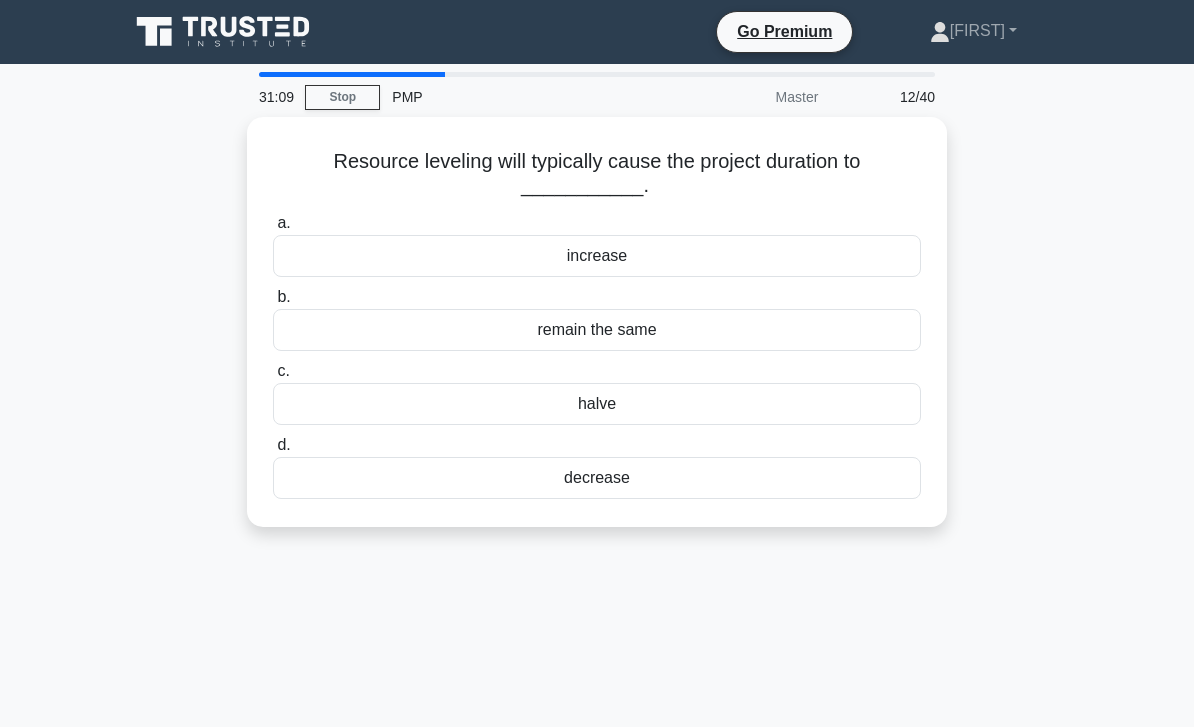 click on "increase" at bounding box center [597, 256] 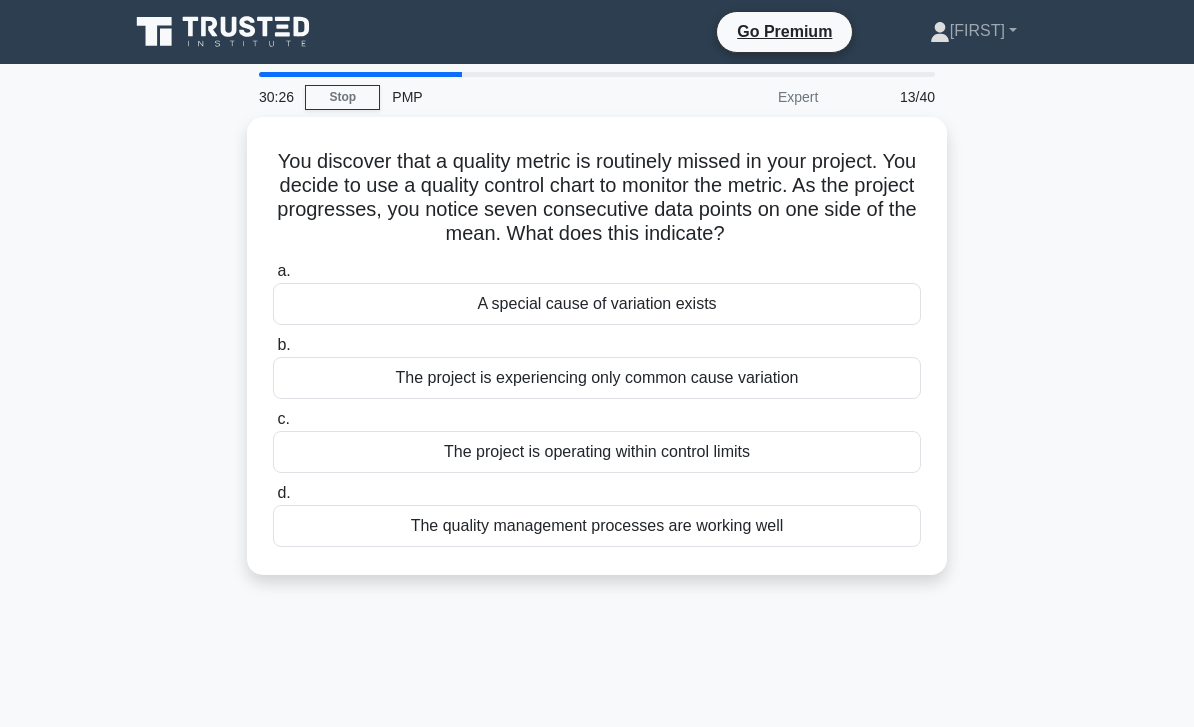 click on "a.
A special cause of variation exists" at bounding box center (597, 292) 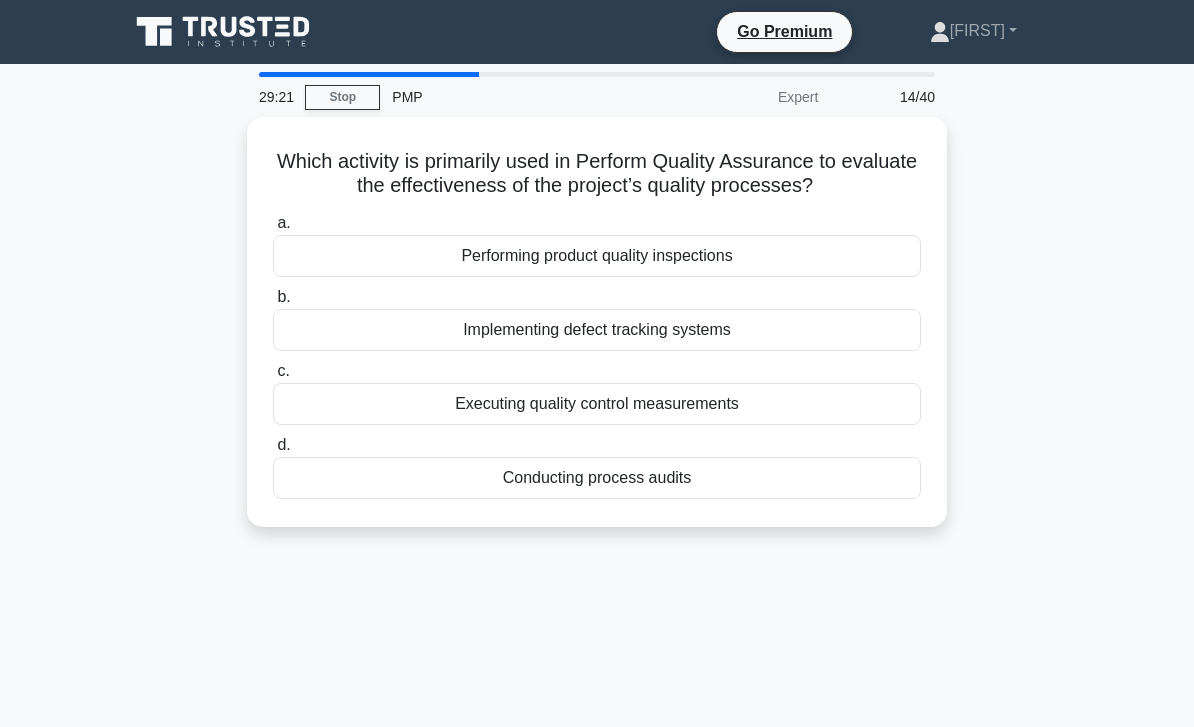 click on "Conducting process audits" at bounding box center [597, 478] 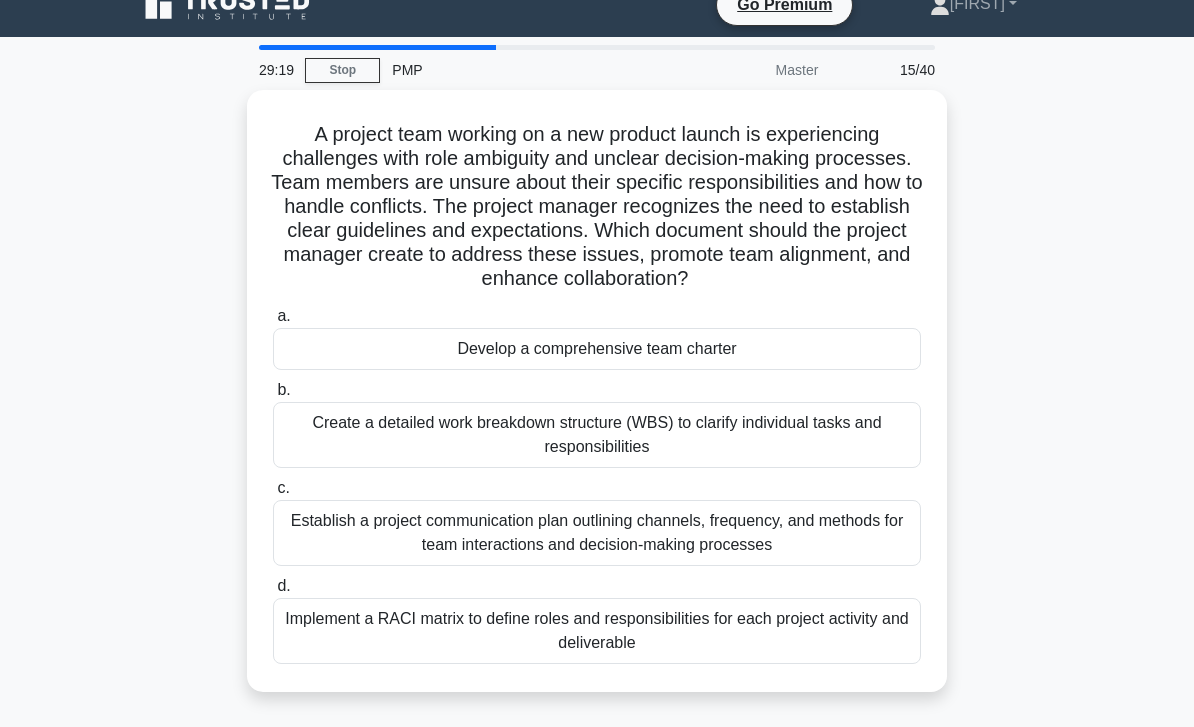 scroll, scrollTop: 21, scrollLeft: 0, axis: vertical 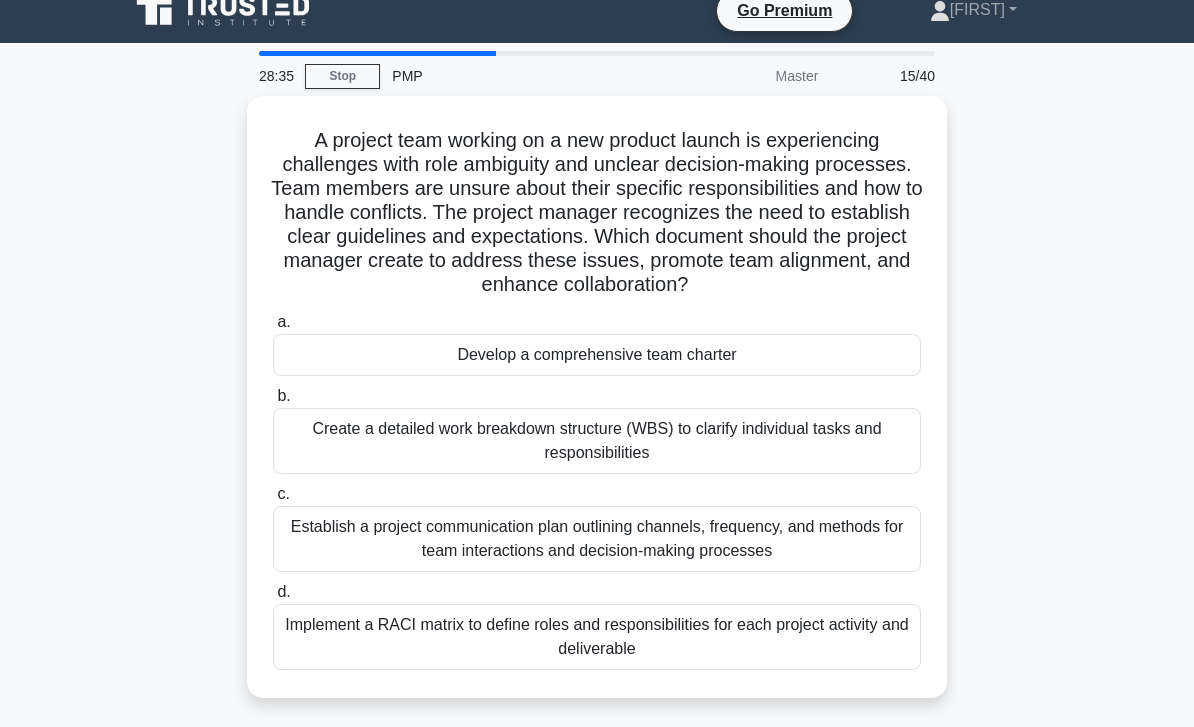 click on "Implement a RACI matrix to define roles and responsibilities for each project activity and deliverable" at bounding box center [597, 637] 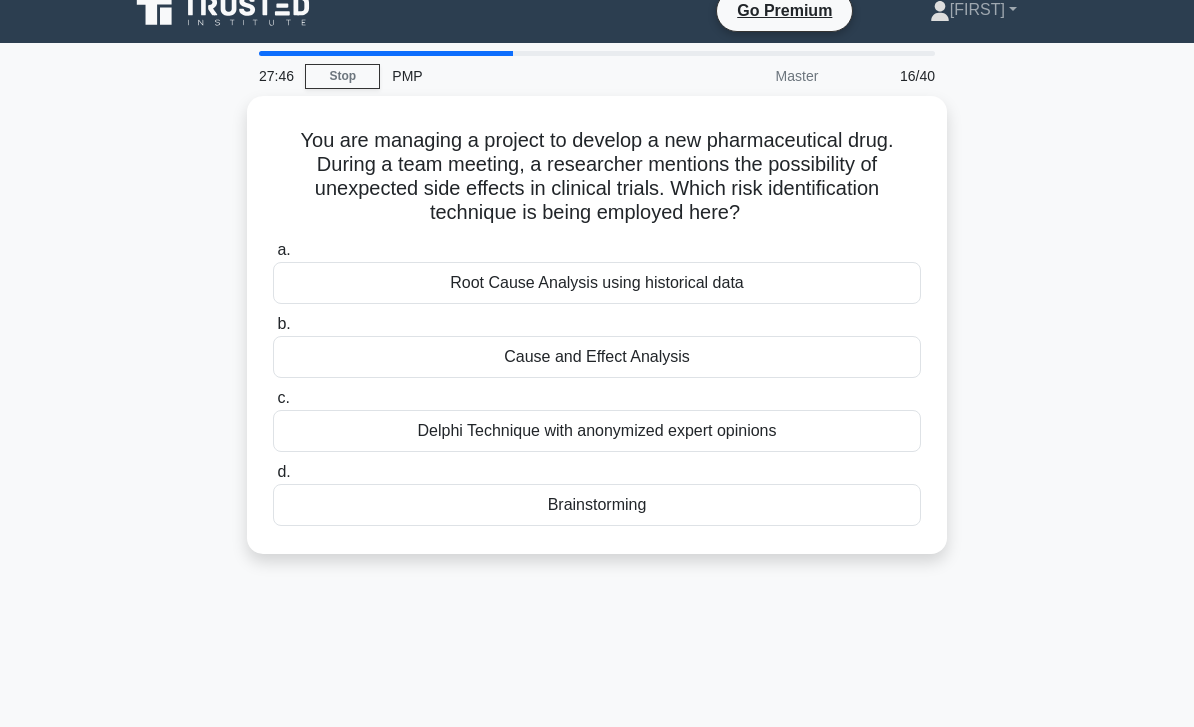 click on "Delphi Technique with anonymized expert opinions" at bounding box center [597, 431] 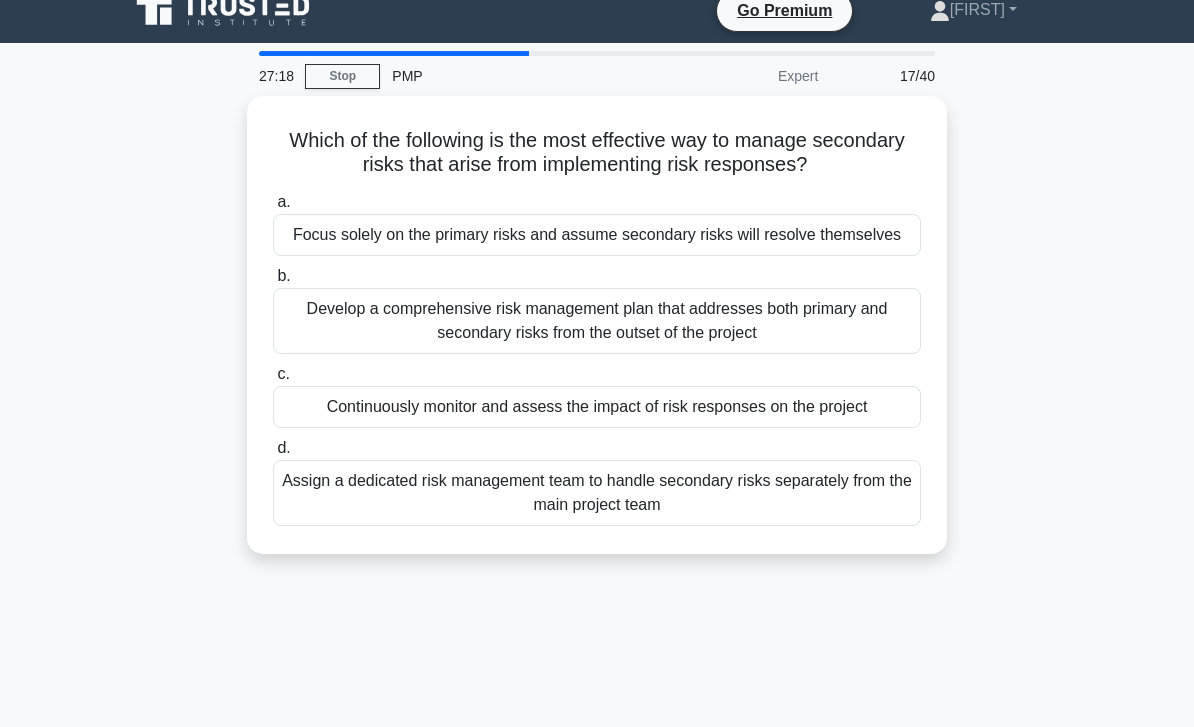 click on "Develop a comprehensive risk management plan that addresses both primary and secondary risks from the outset of the project" at bounding box center [597, 321] 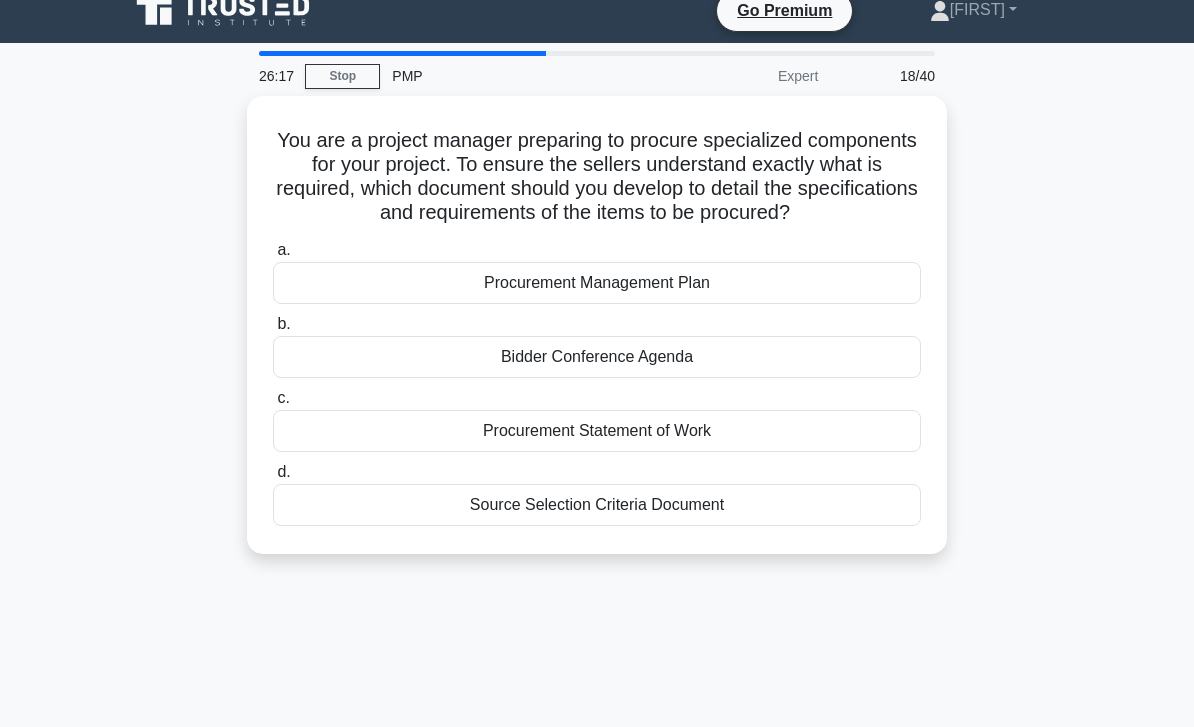 click on "Procurement Management Plan" at bounding box center [597, 283] 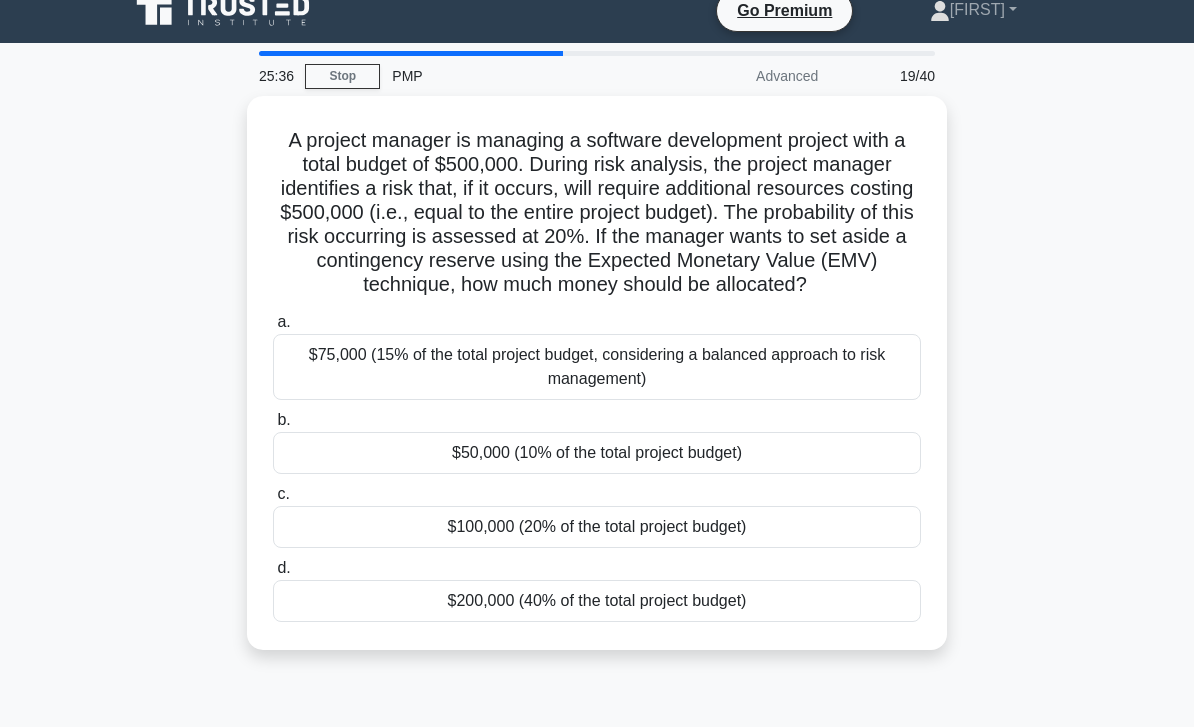 click on "$100,000 (20% of the total project budget)" at bounding box center (597, 527) 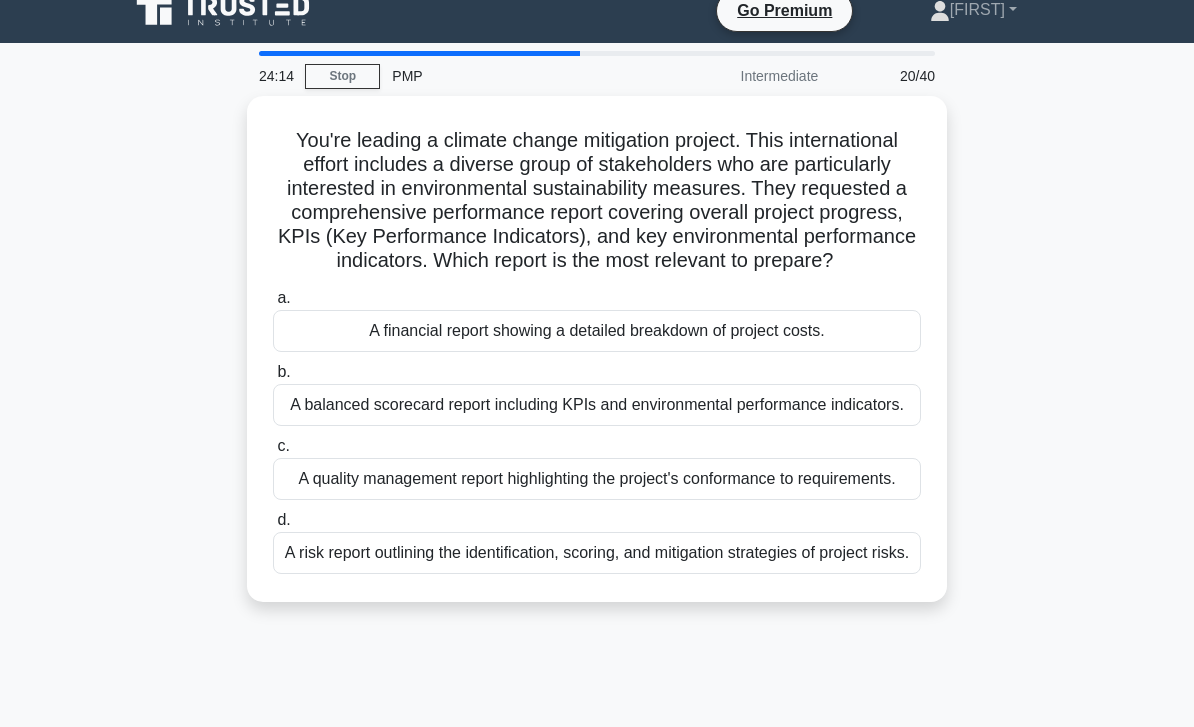 click on "A balanced scorecard report including KPIs and environmental performance indicators." at bounding box center [597, 405] 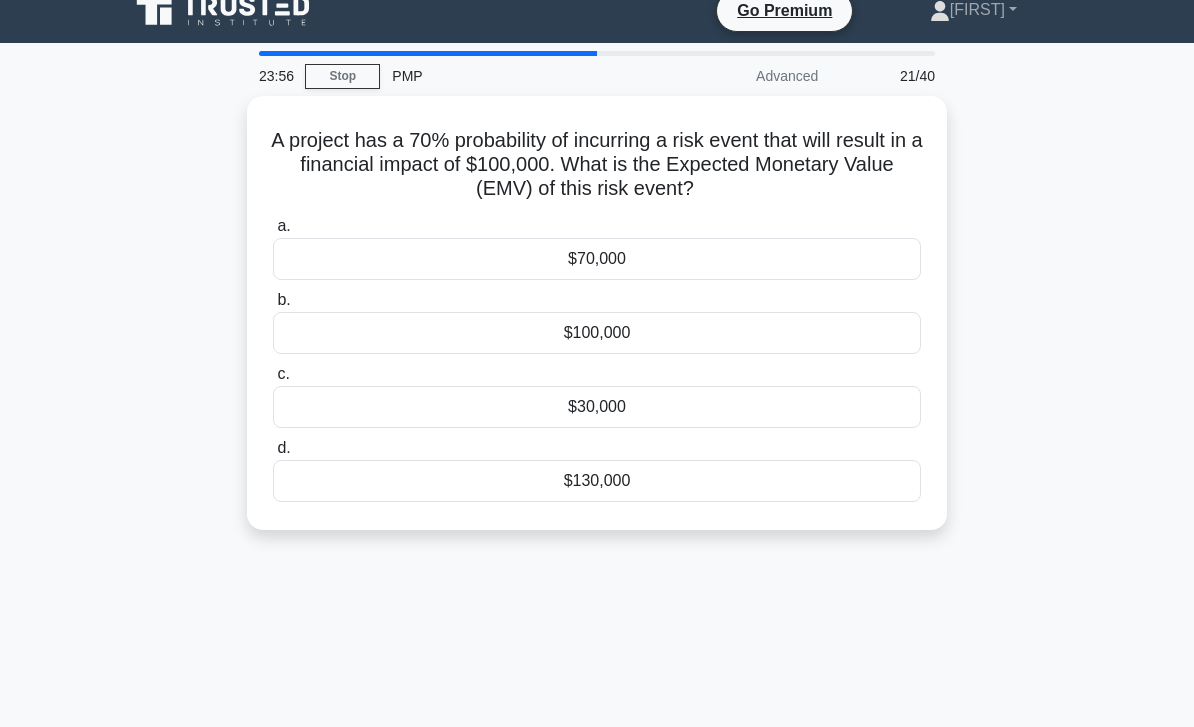 click on "$70,000" at bounding box center [597, 259] 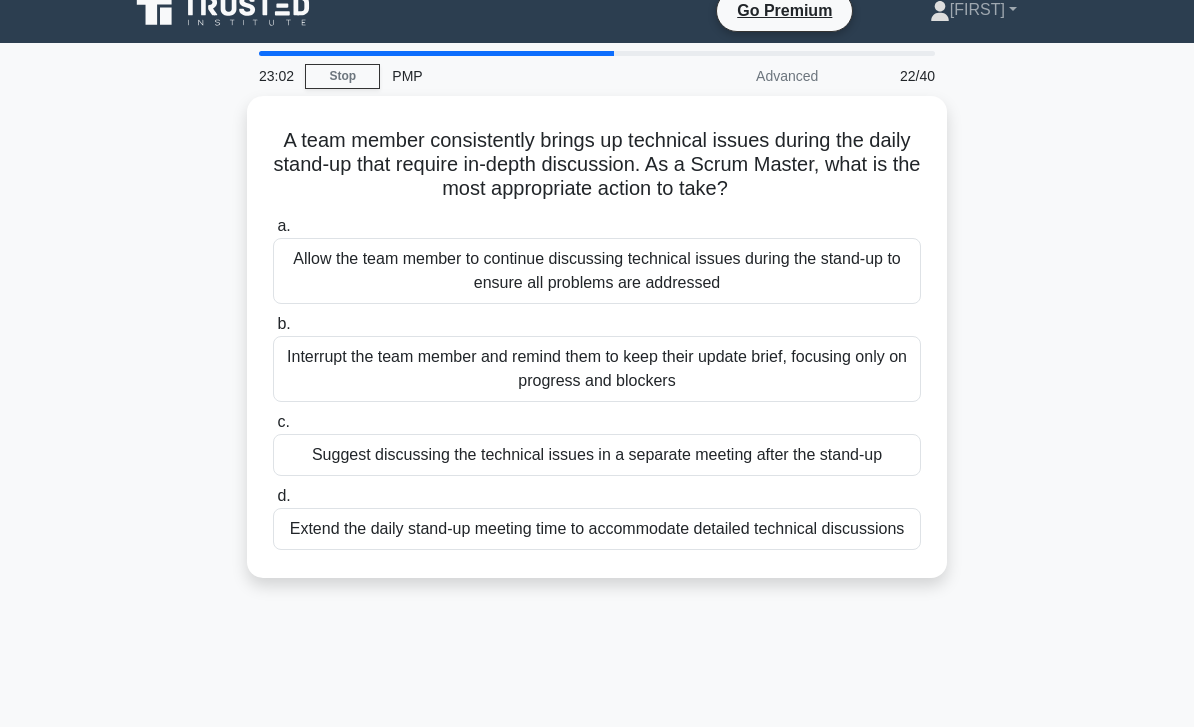 click on "Suggest discussing the technical issues in a separate meeting after the stand-up" at bounding box center [597, 455] 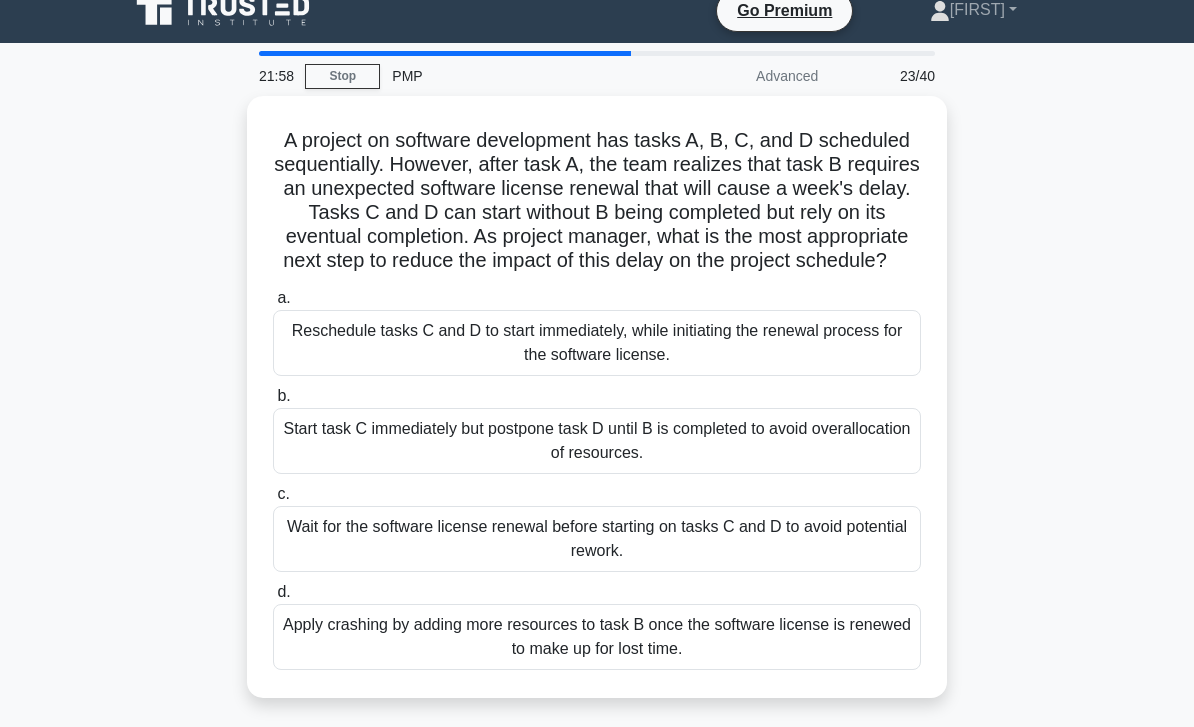 click on "Reschedule tasks C and D to start immediately, while initiating the renewal process for the software license." at bounding box center [597, 343] 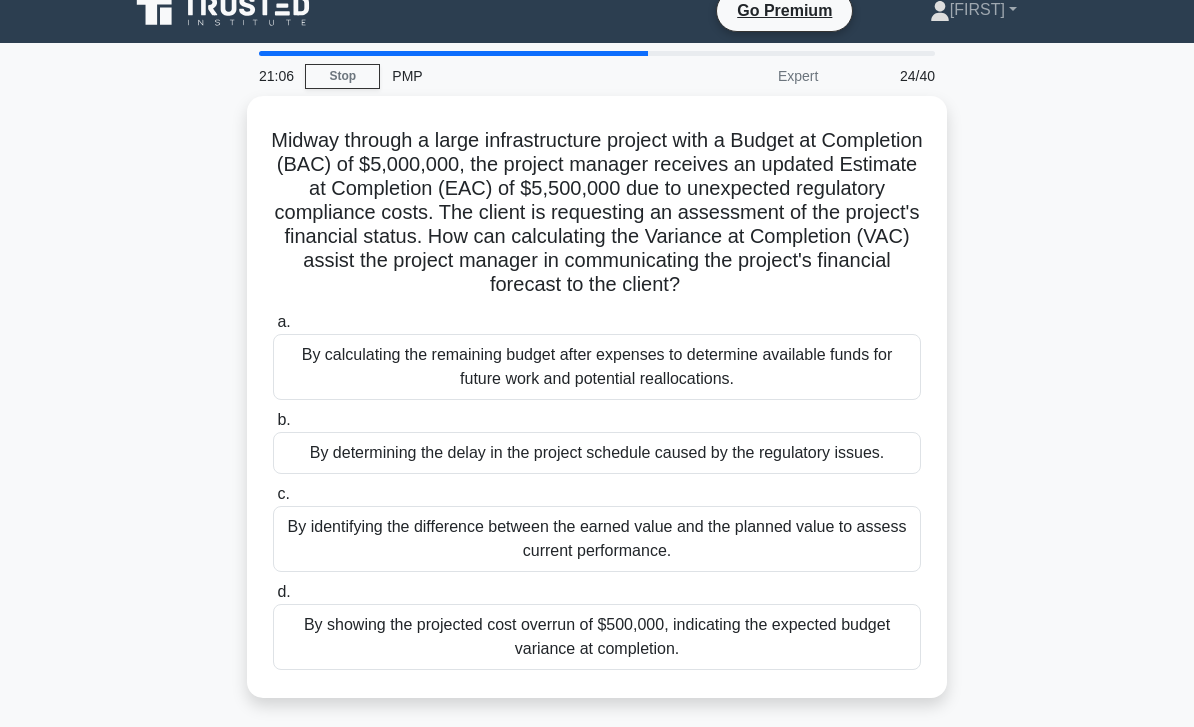 click on "By showing the projected cost overrun of $500,000, indicating the expected budget variance at completion." at bounding box center (597, 637) 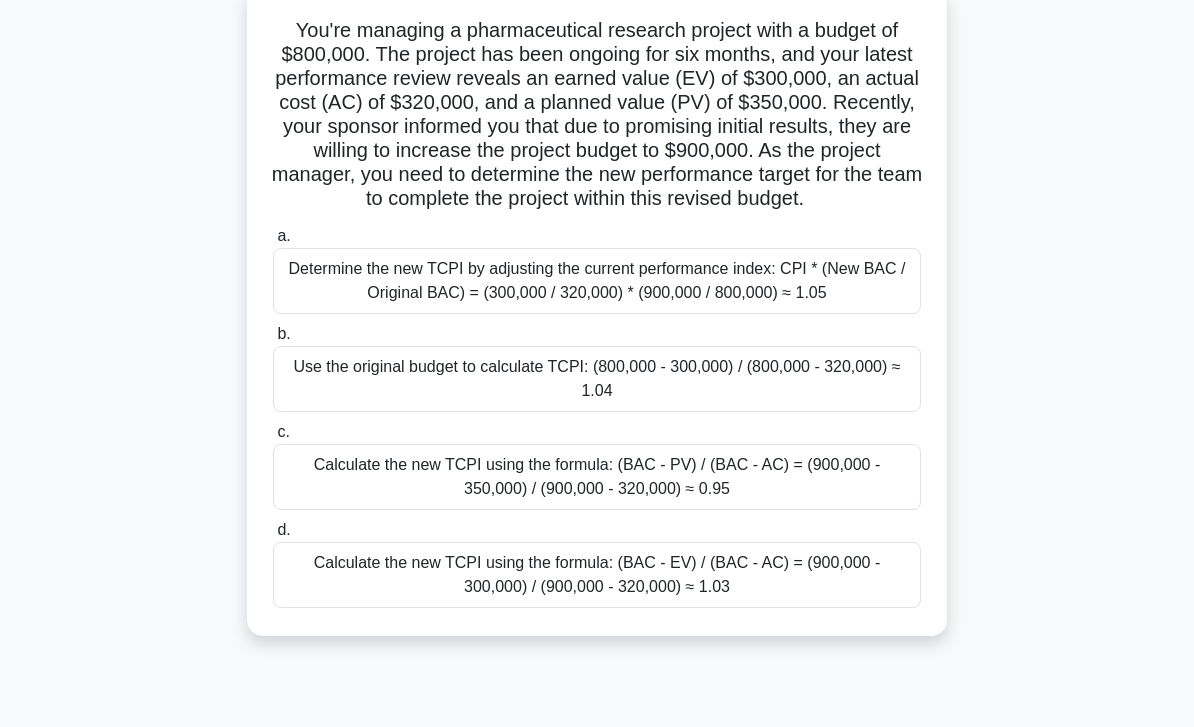 scroll, scrollTop: 130, scrollLeft: 0, axis: vertical 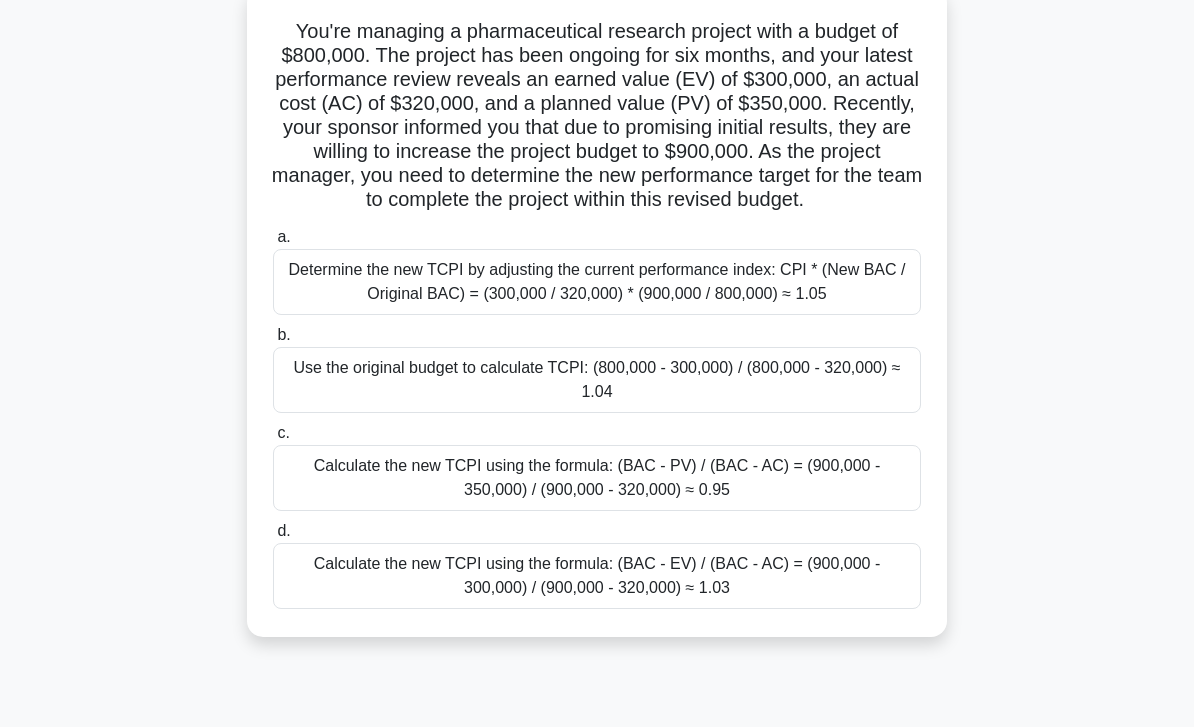 click on "Calculate the new TCPI using the formula: (BAC - EV) / (BAC - AC) = (900,000 - 300,000) / (900,000 - 320,000) ≈ 1.03" at bounding box center [597, 576] 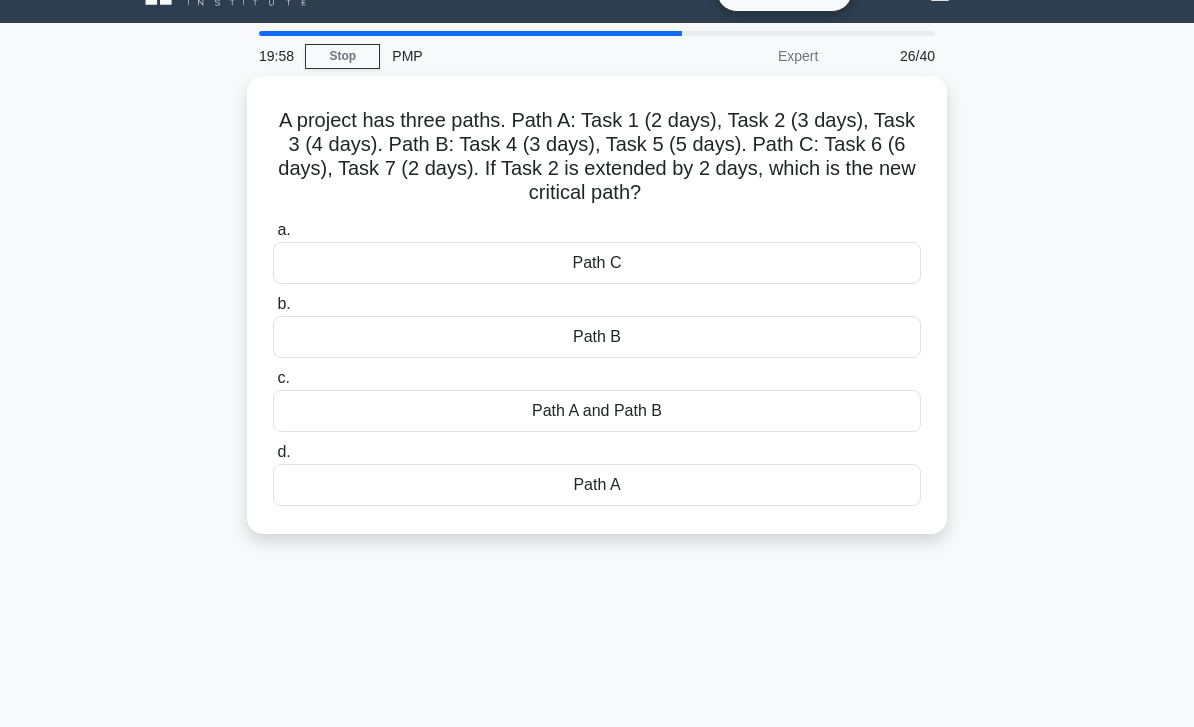 scroll, scrollTop: 0, scrollLeft: 0, axis: both 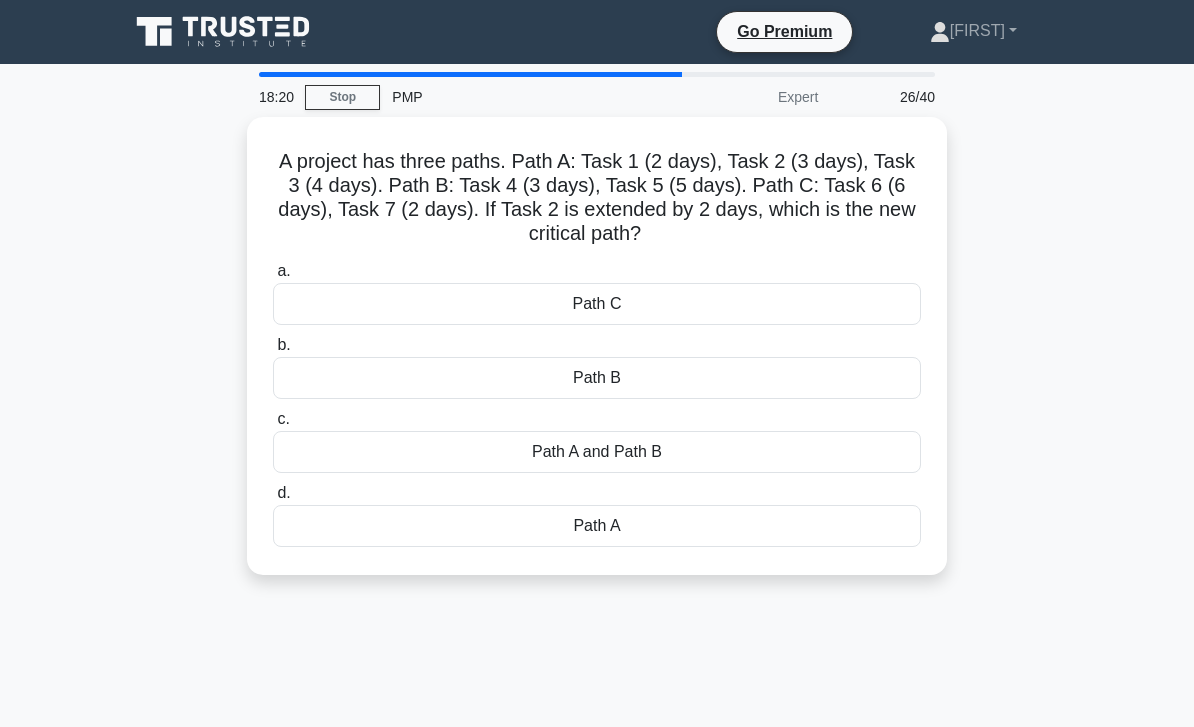 click on "a.
Path C
b.
Path B
c." at bounding box center (597, 403) 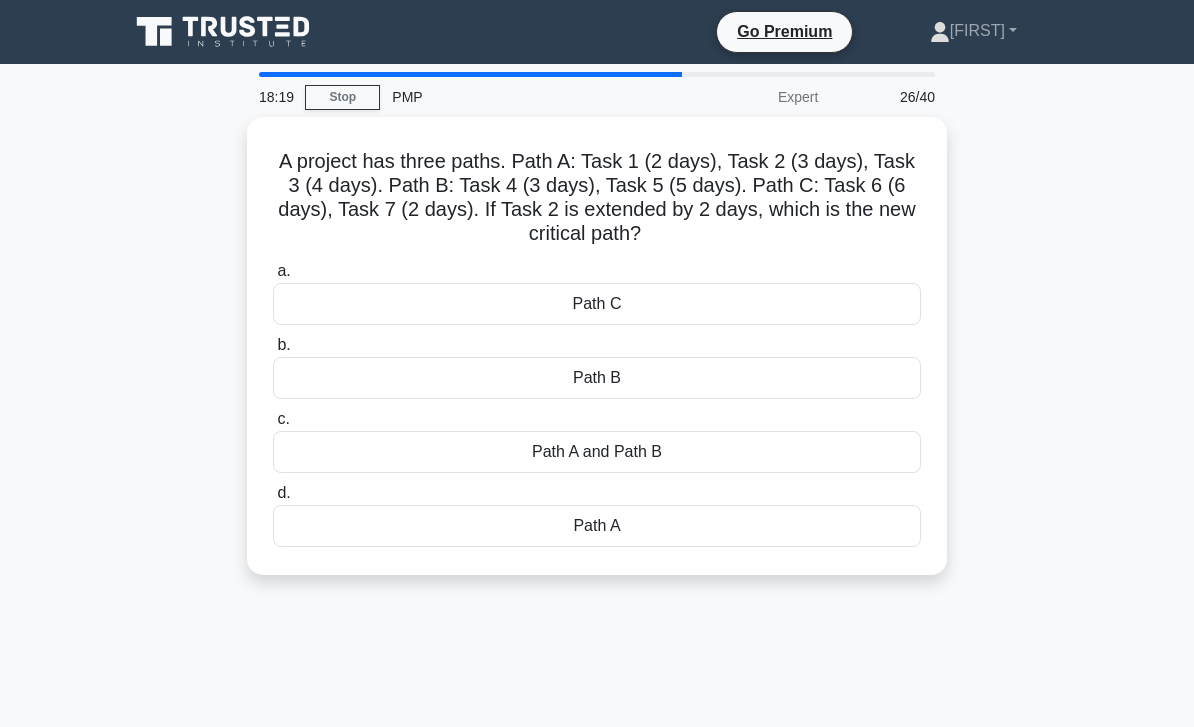 click on "Path A" at bounding box center [597, 526] 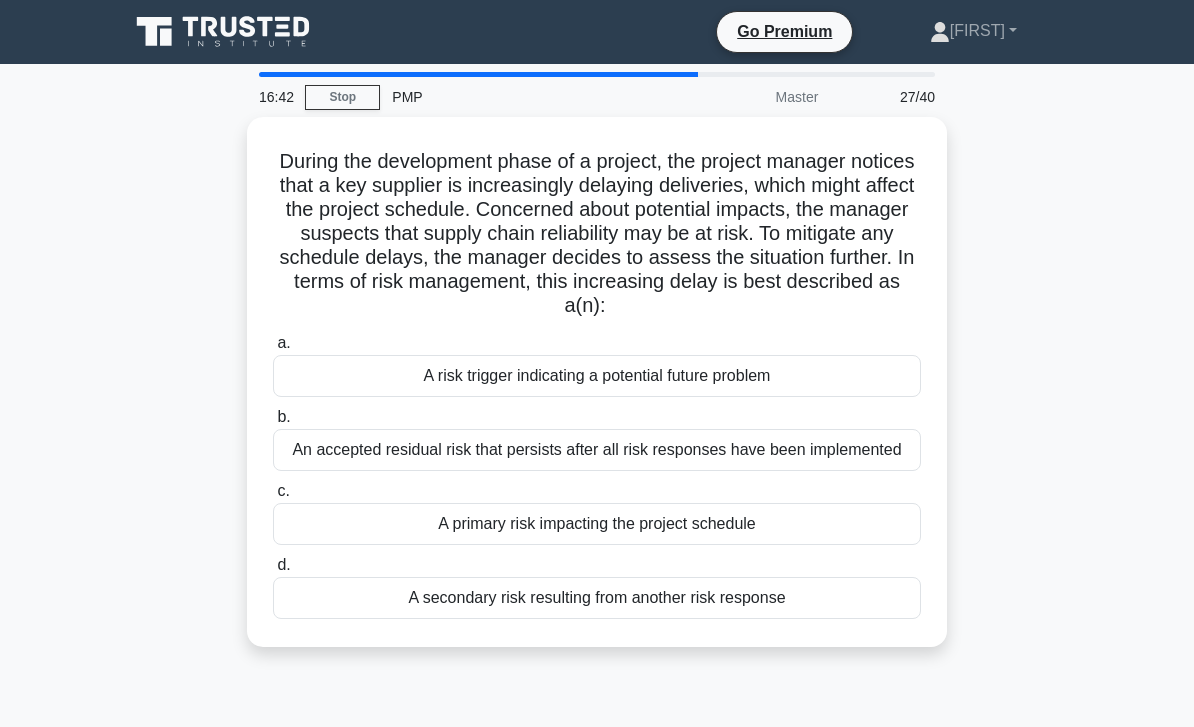 click on "A primary risk impacting the project schedule" at bounding box center [597, 524] 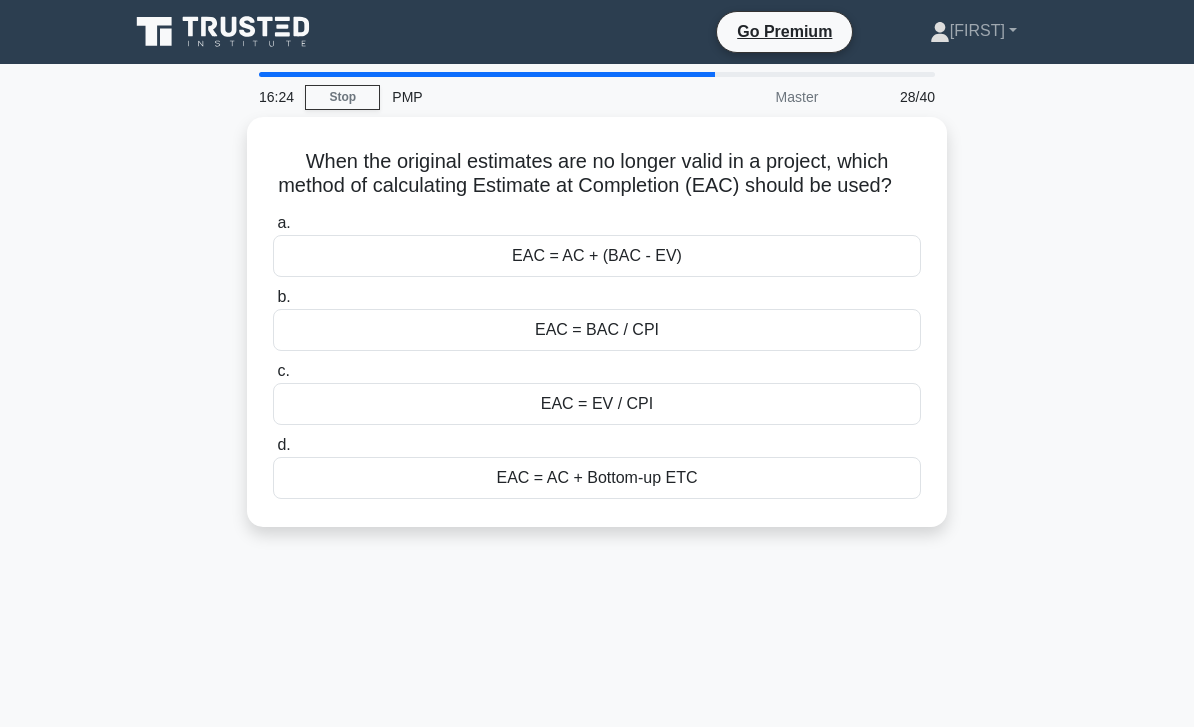 click on "EAC = BAC / CPI" at bounding box center [597, 330] 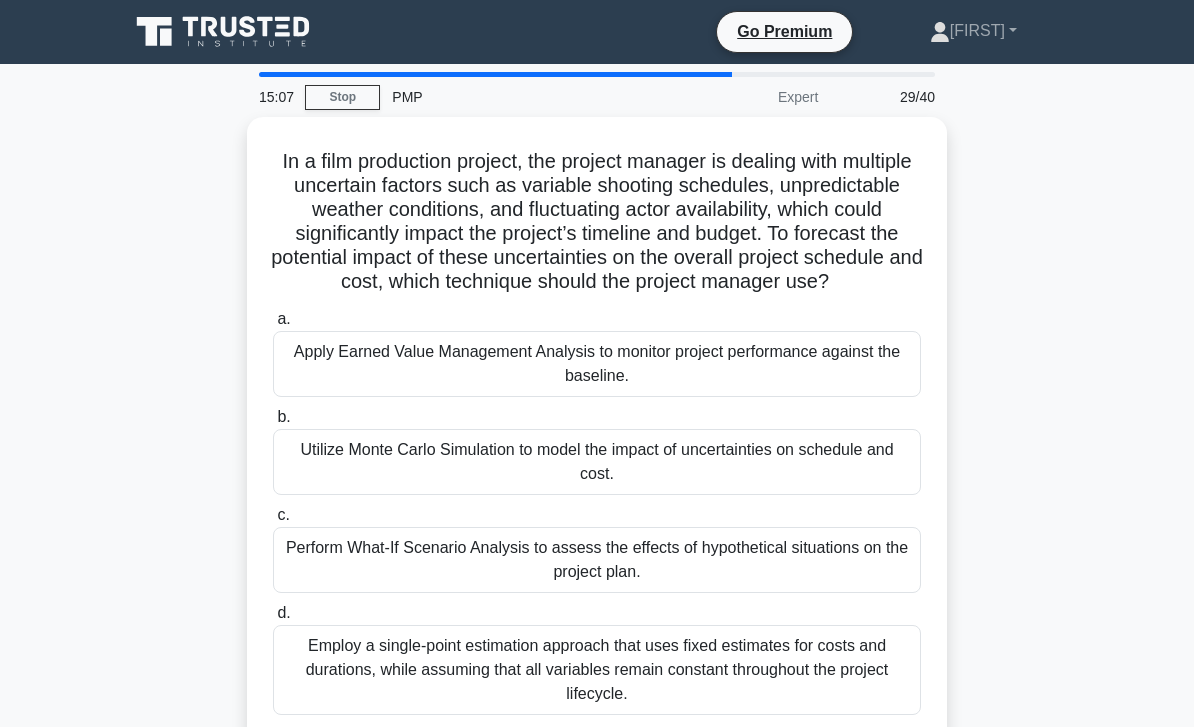 click on "Utilize Monte Carlo Simulation to model the impact of uncertainties on schedule and cost." at bounding box center (597, 462) 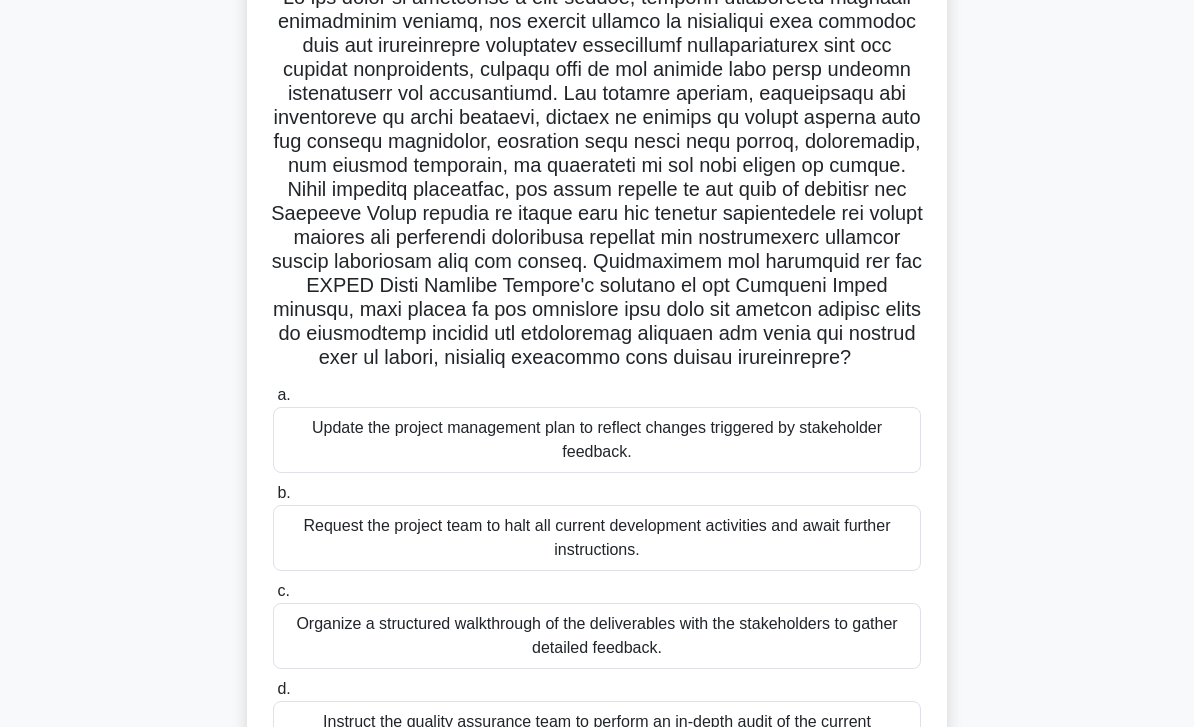 scroll, scrollTop: 289, scrollLeft: 0, axis: vertical 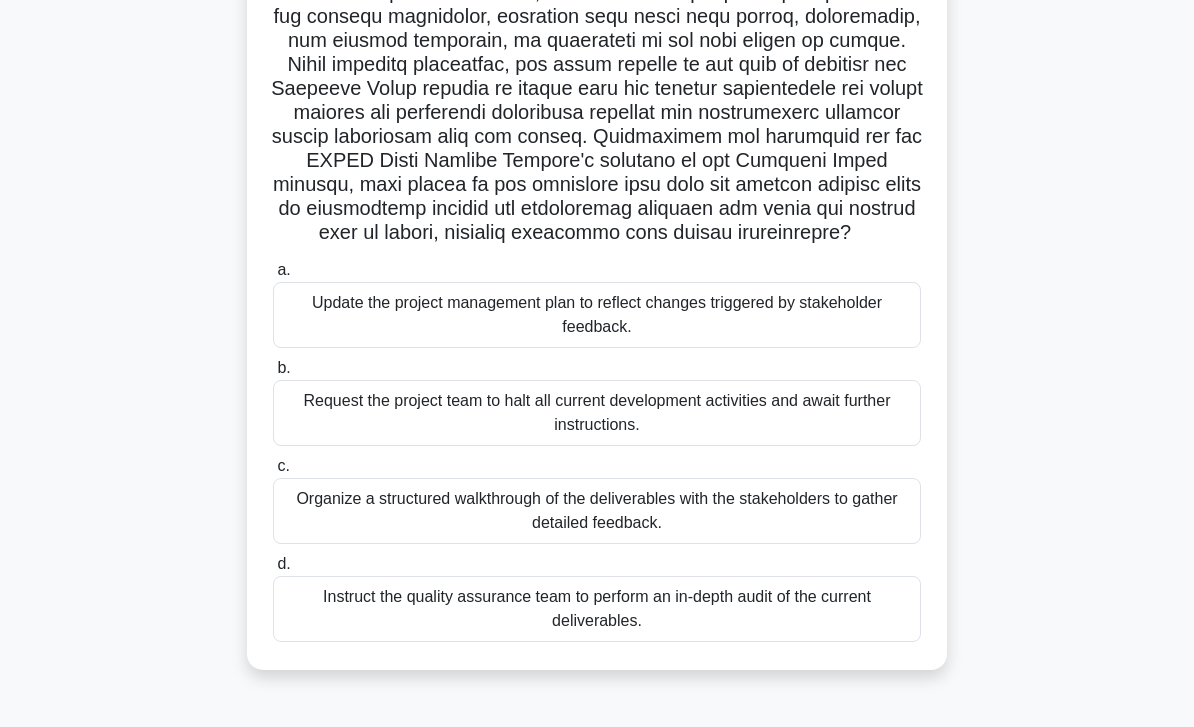 click on "Organize a structured walkthrough of the deliverables with the stakeholders to gather detailed feedback." at bounding box center [597, 511] 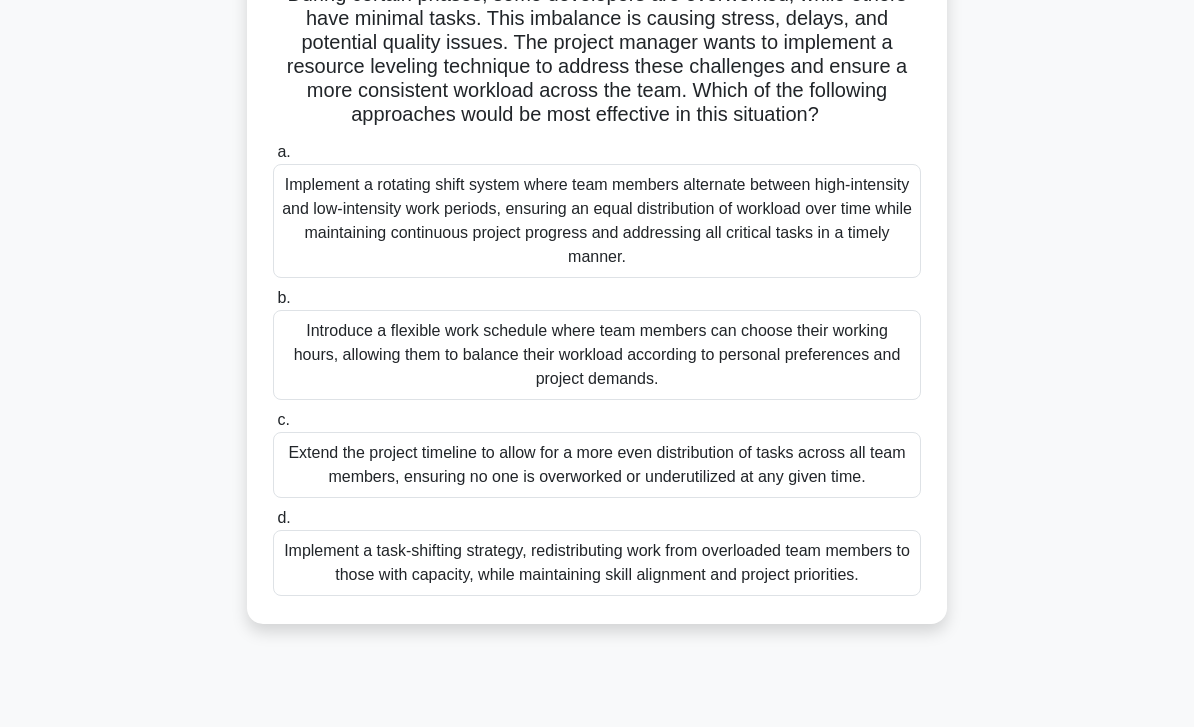 scroll, scrollTop: 215, scrollLeft: 0, axis: vertical 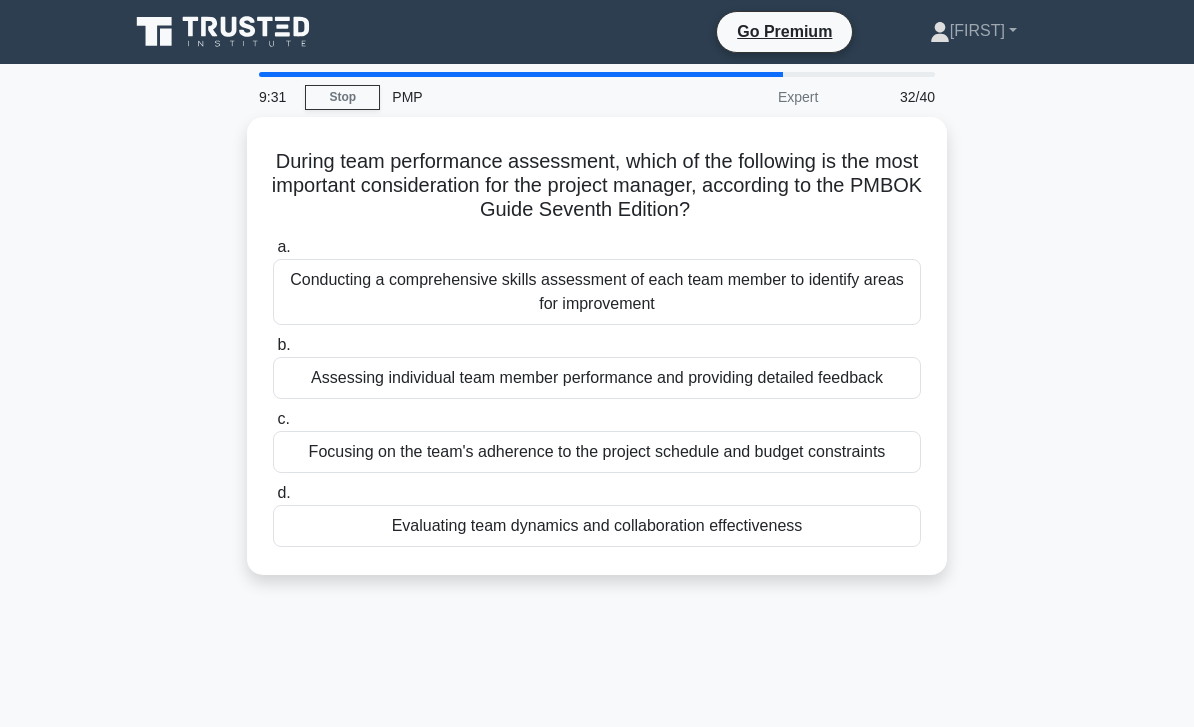 click on "Evaluating team dynamics and collaboration effectiveness" at bounding box center [597, 526] 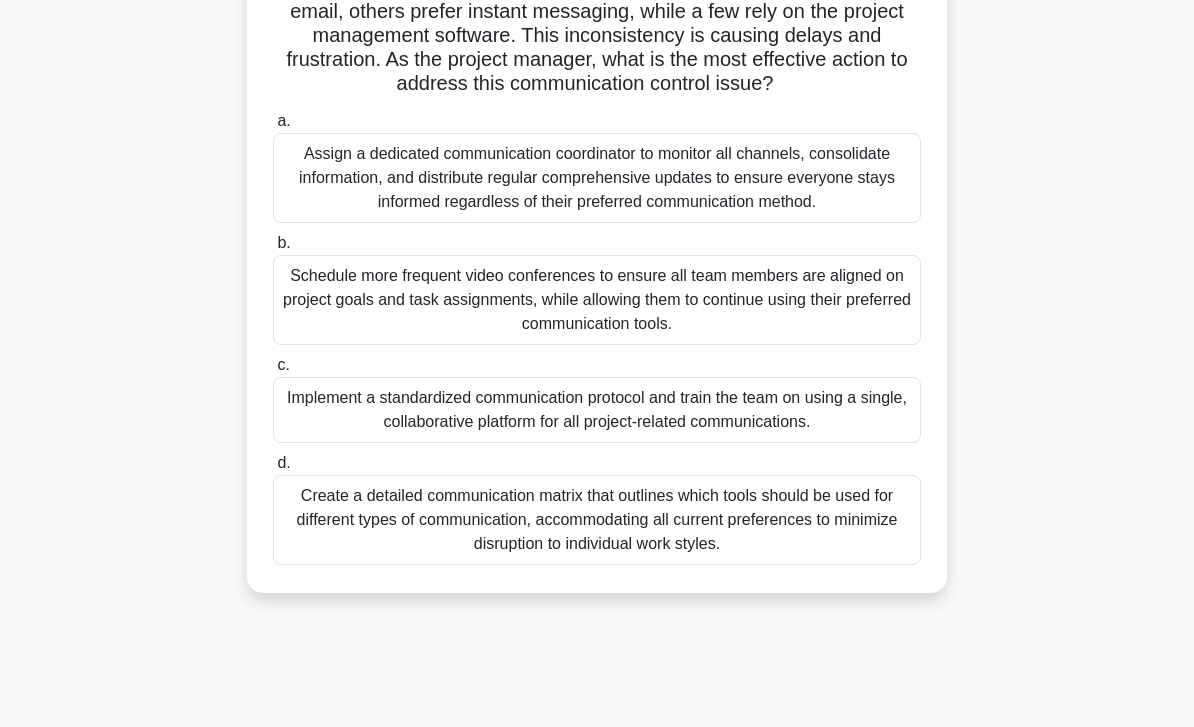 scroll, scrollTop: 270, scrollLeft: 0, axis: vertical 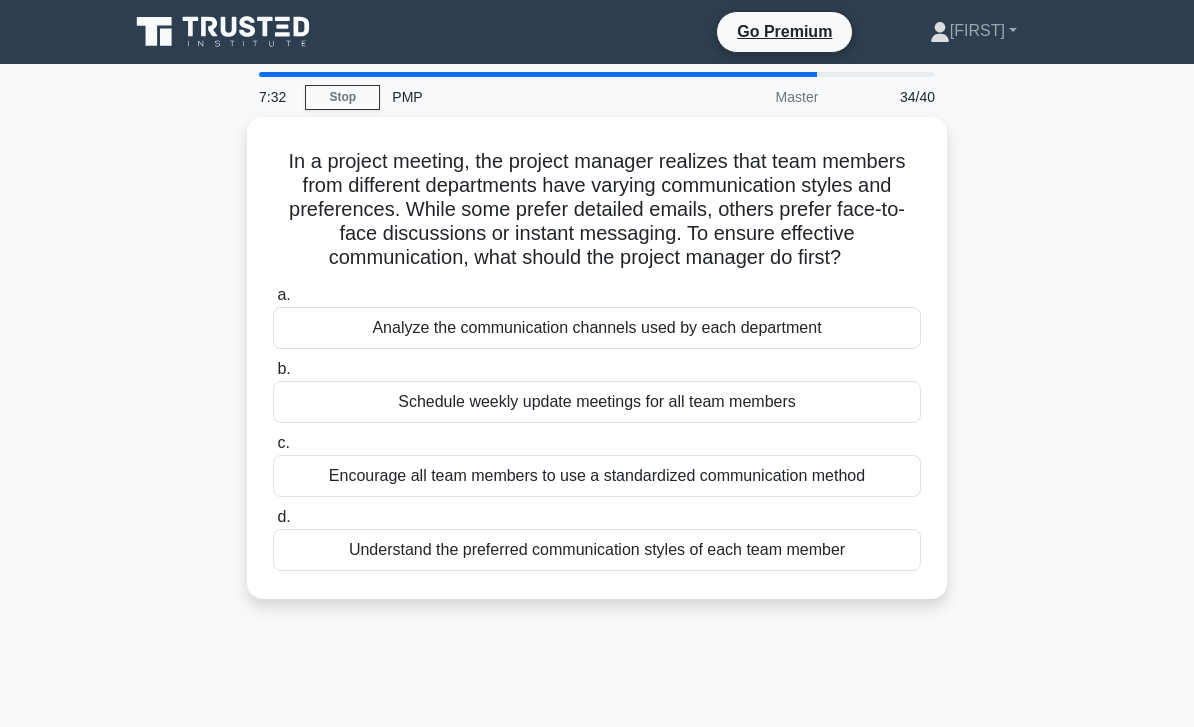 click on "Understand the preferred communication styles of each team member" at bounding box center [597, 550] 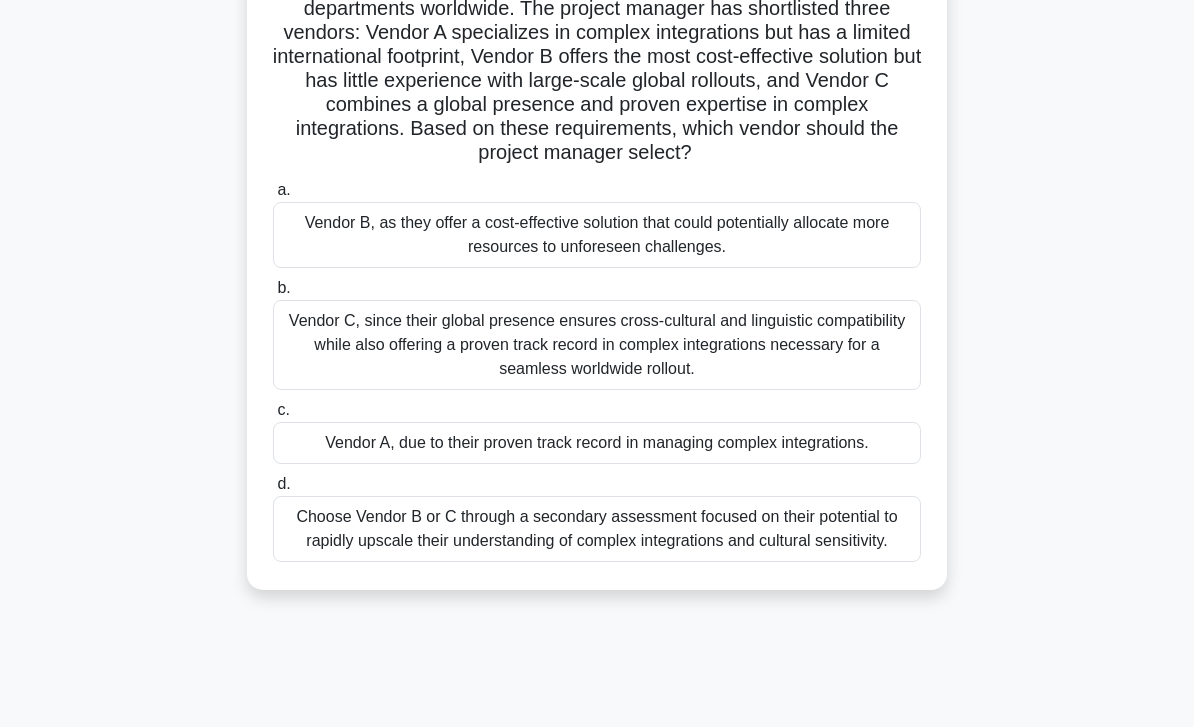 scroll, scrollTop: 200, scrollLeft: 0, axis: vertical 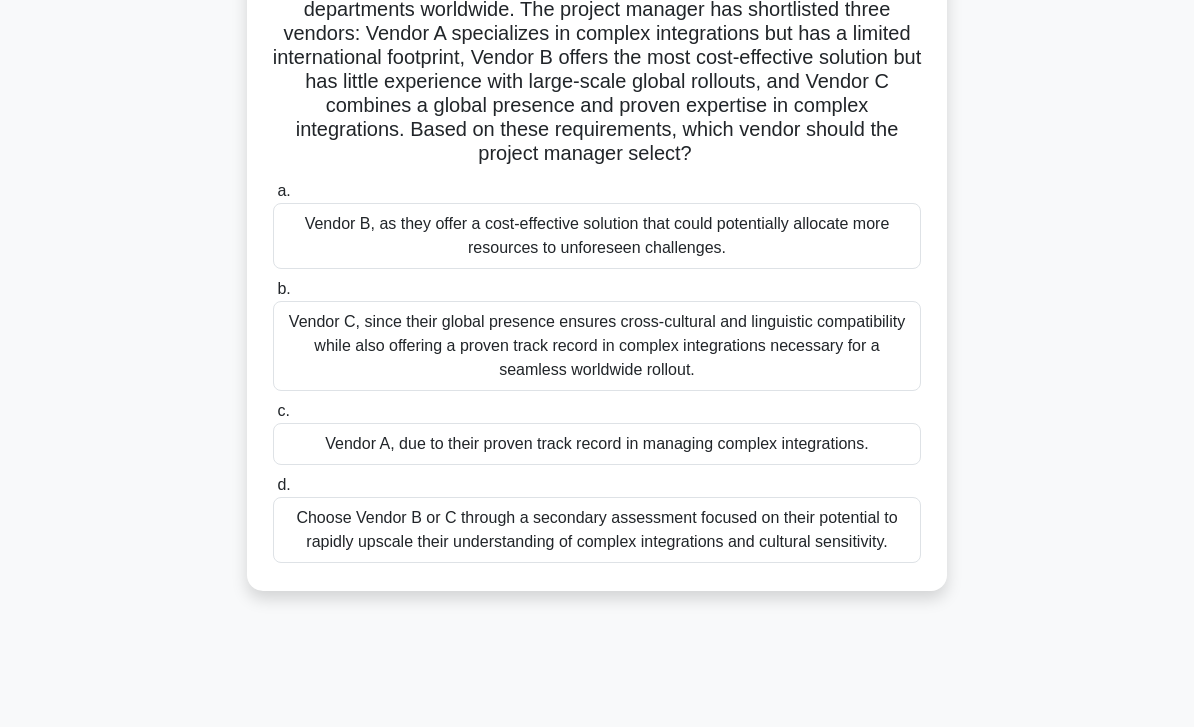 click on "Choose Vendor B or C through a secondary assessment focused on their potential to rapidly upscale their understanding of complex integrations and cultural sensitivity." at bounding box center [597, 530] 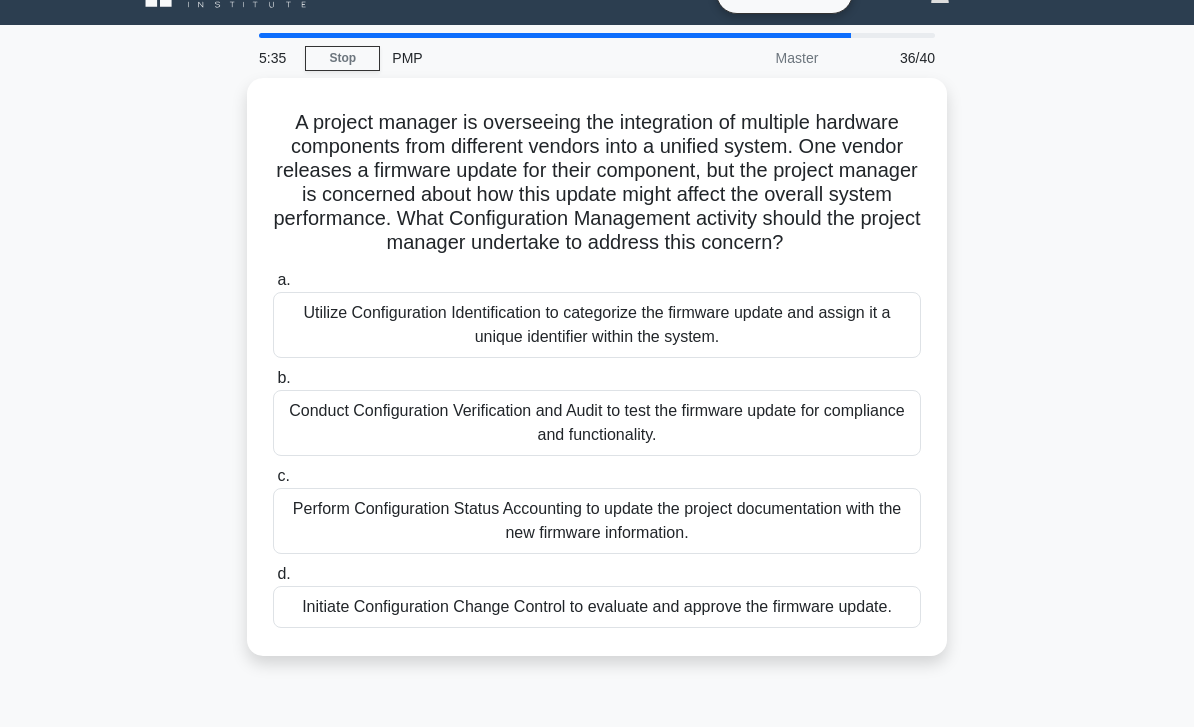 scroll, scrollTop: 39, scrollLeft: 0, axis: vertical 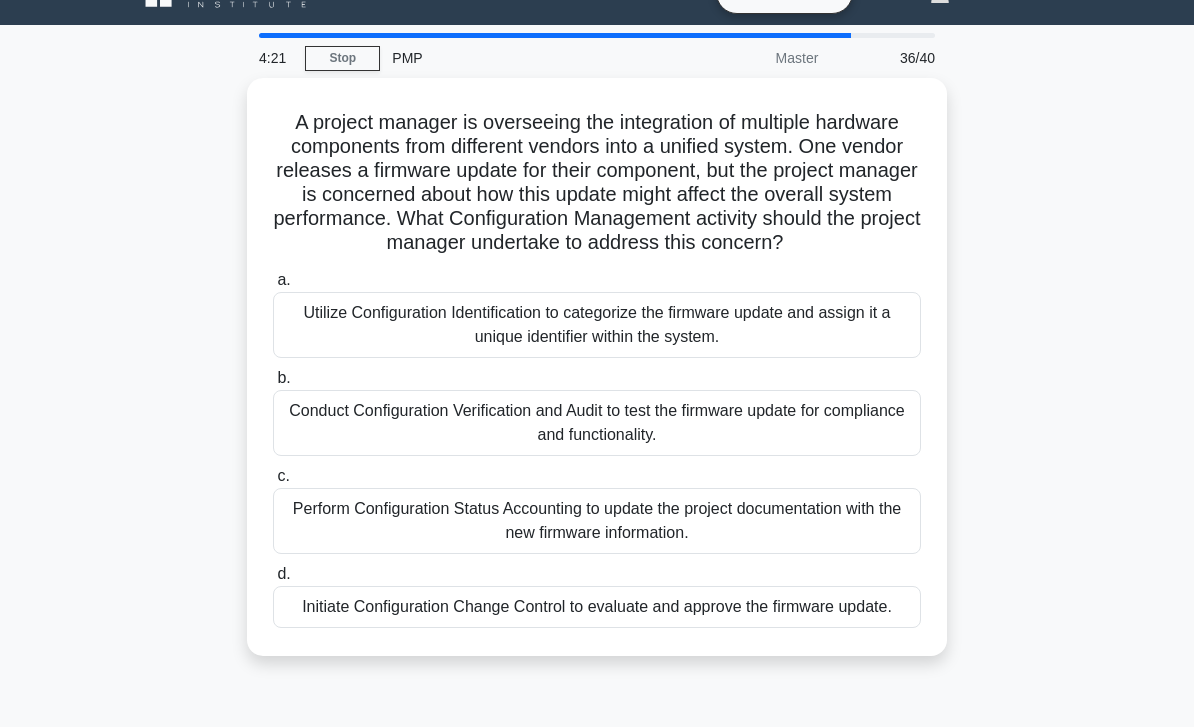 click on "Conduct Configuration Verification and Audit to test the firmware update for compliance and functionality." at bounding box center (597, 423) 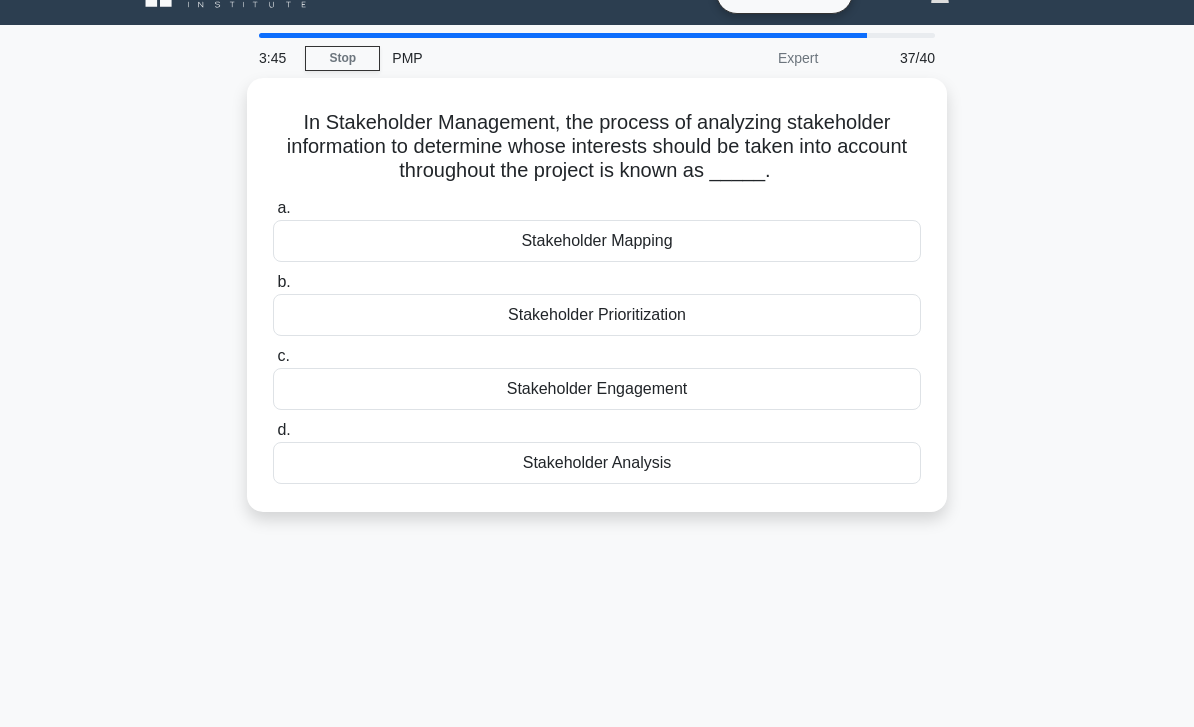 click on "Stakeholder Engagement" at bounding box center (597, 389) 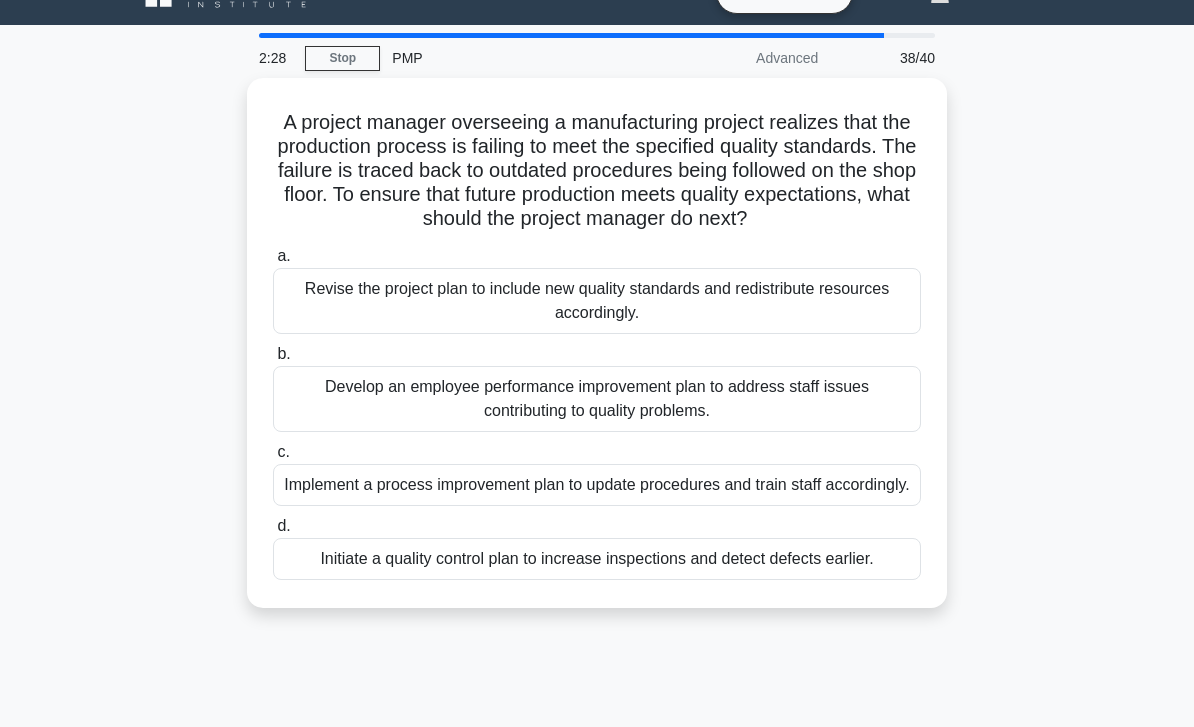 click on "Implement a process improvement plan to update procedures and train staff accordingly." at bounding box center (597, 485) 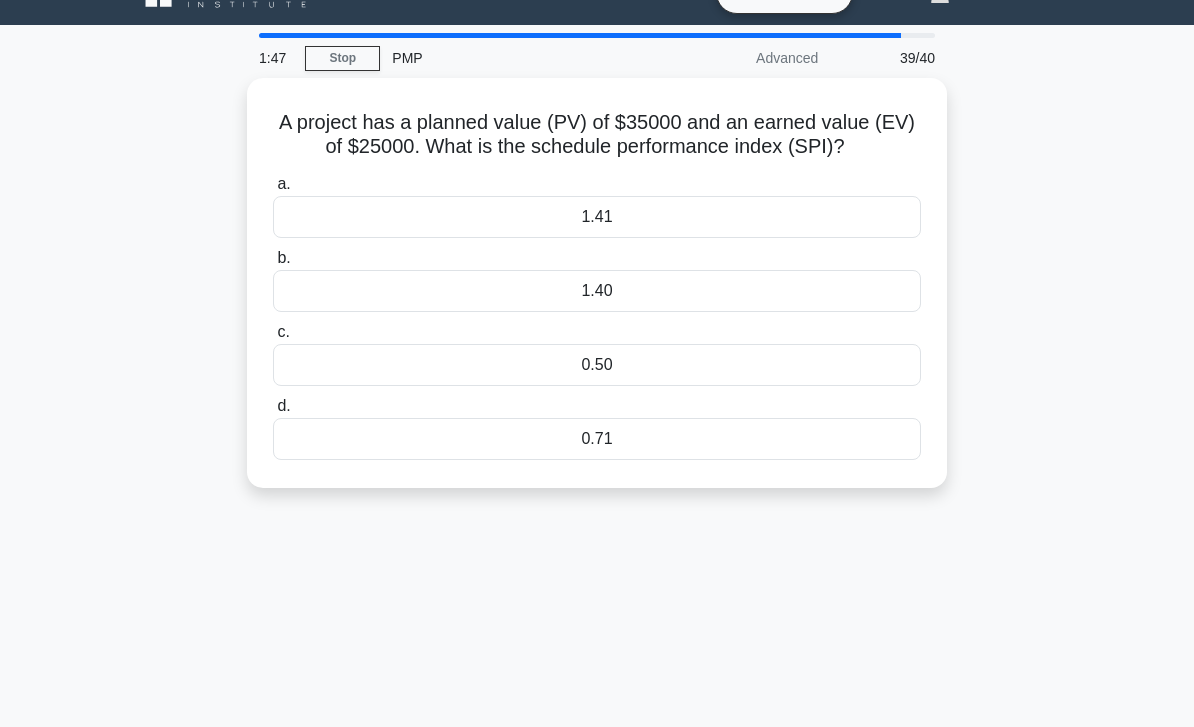 click on "0.71" at bounding box center [597, 439] 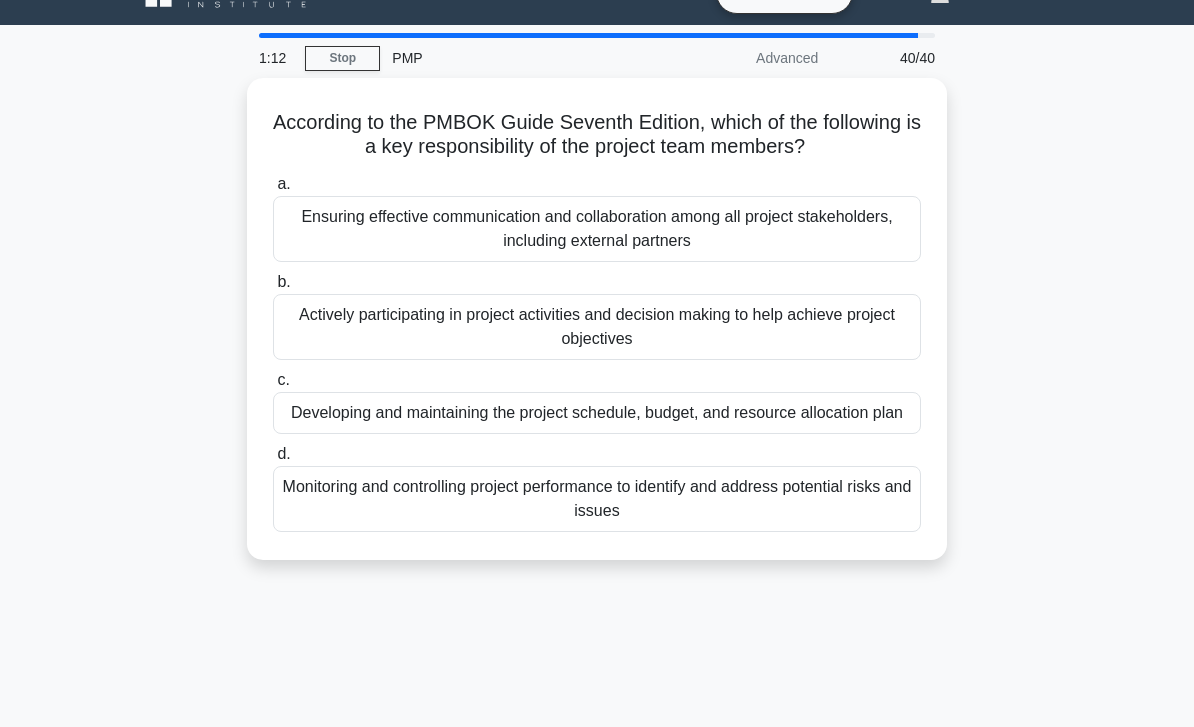 click on "Actively participating in project activities and decision making to help achieve project objectives" at bounding box center (597, 327) 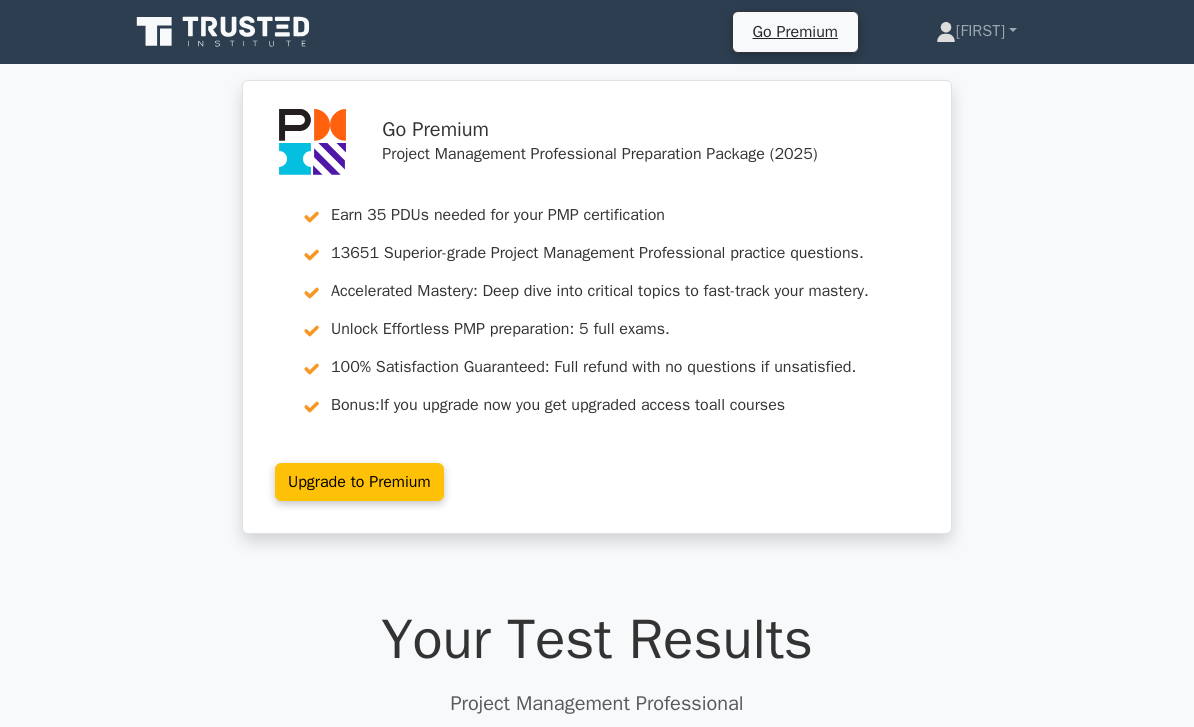 scroll, scrollTop: 0, scrollLeft: 0, axis: both 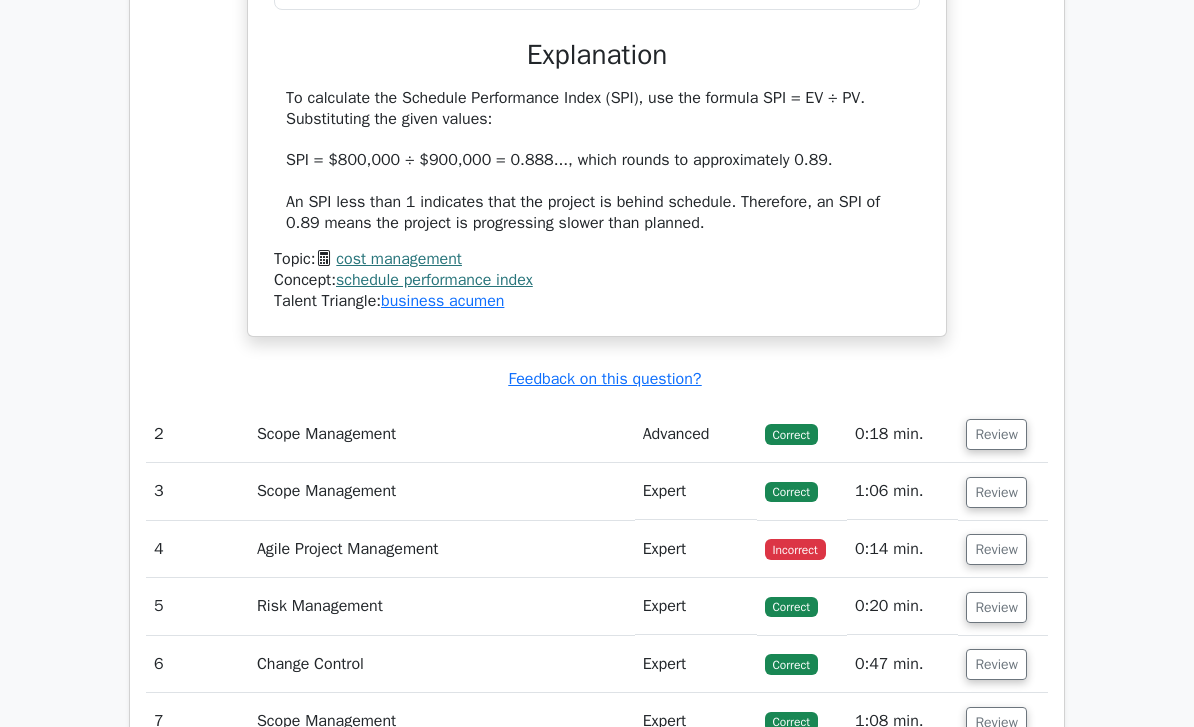 click on "Review" at bounding box center (996, 549) 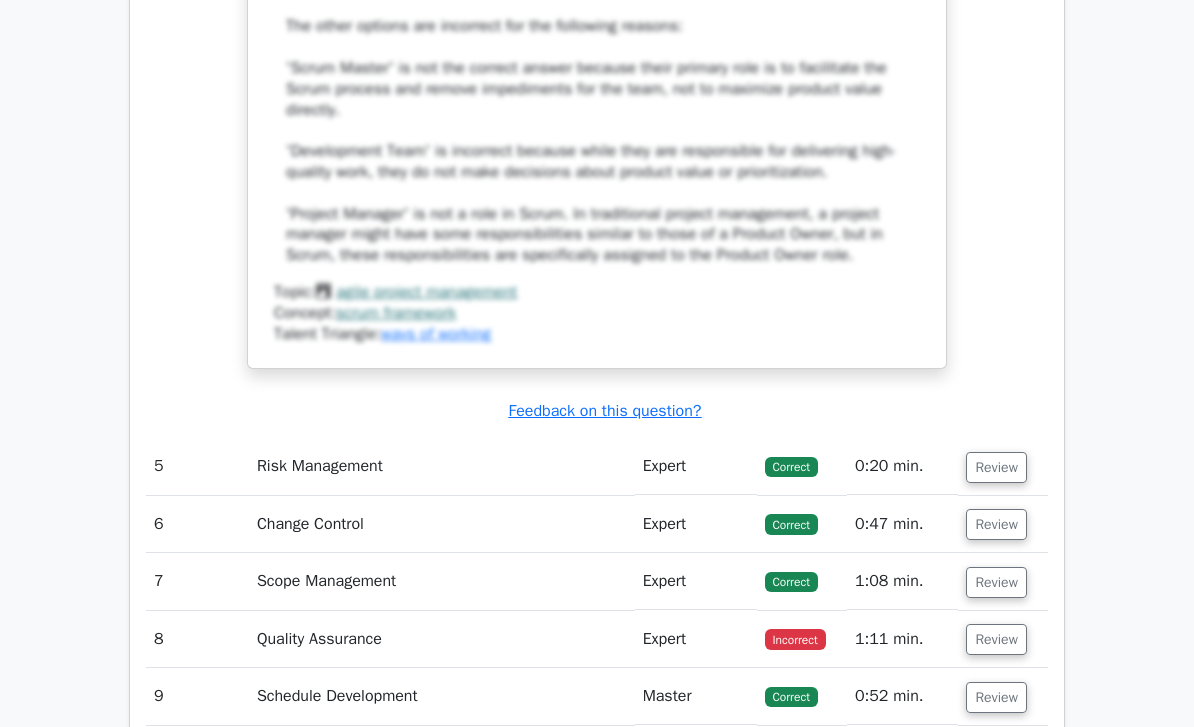 scroll, scrollTop: 4004, scrollLeft: 0, axis: vertical 